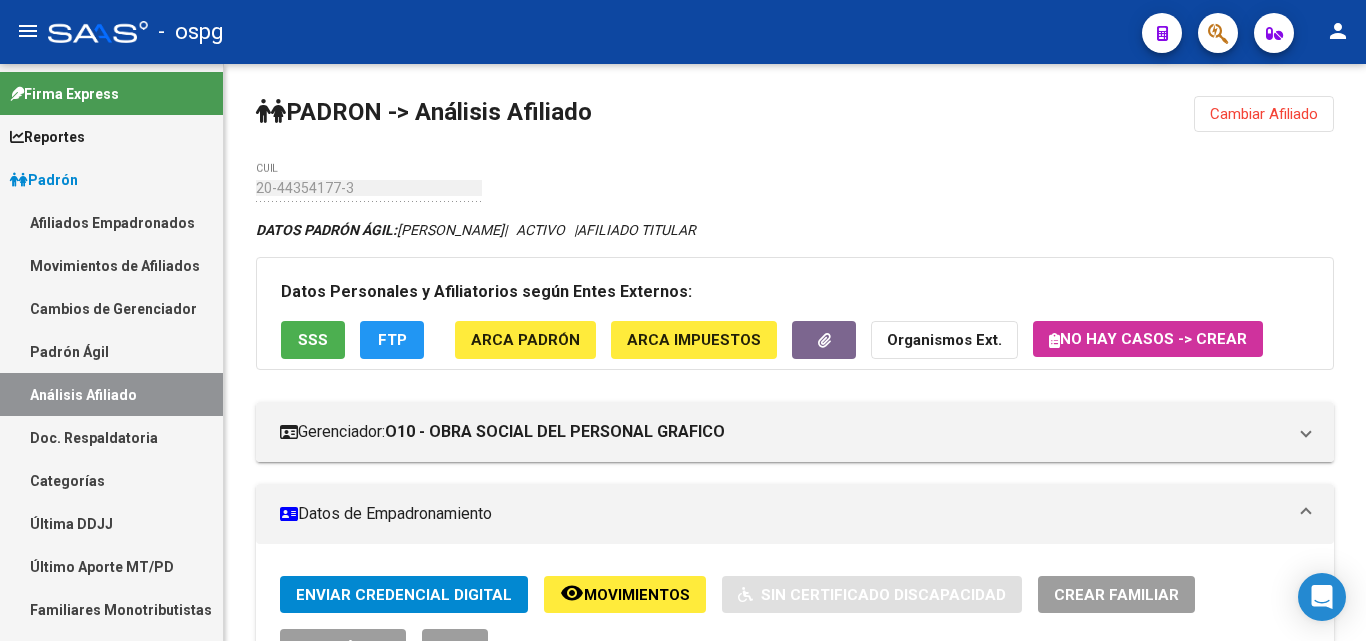 scroll, scrollTop: 0, scrollLeft: 0, axis: both 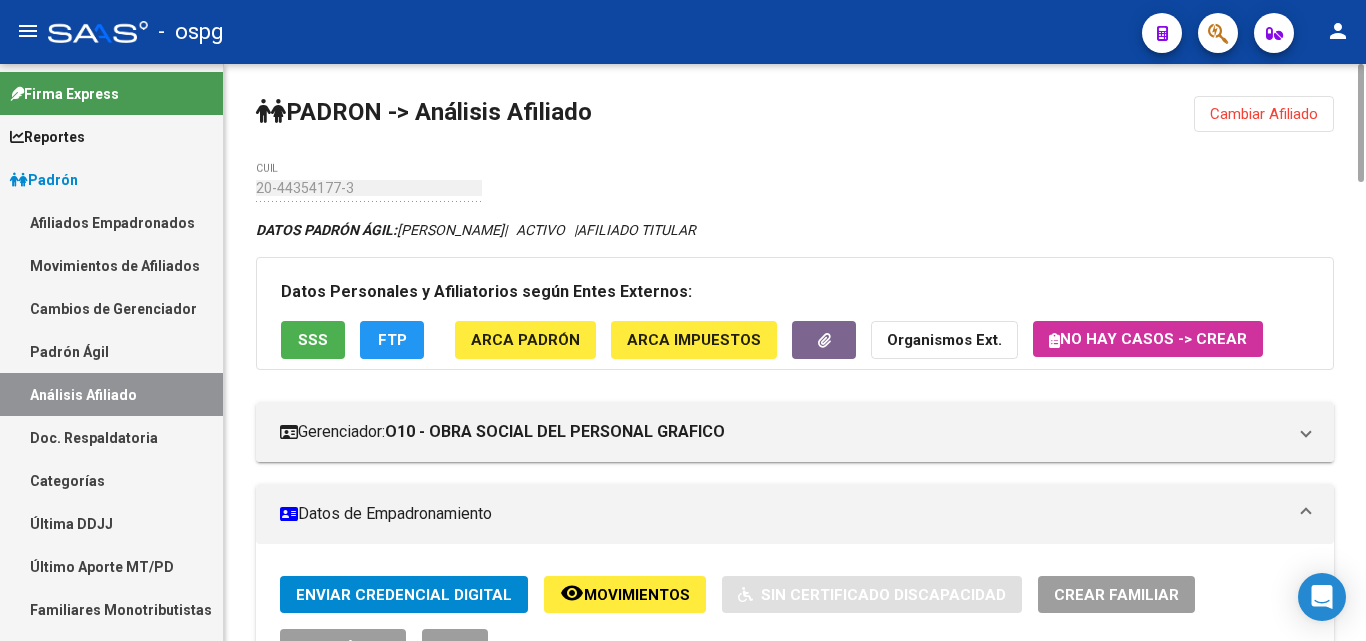 click on "Cambiar Afiliado" 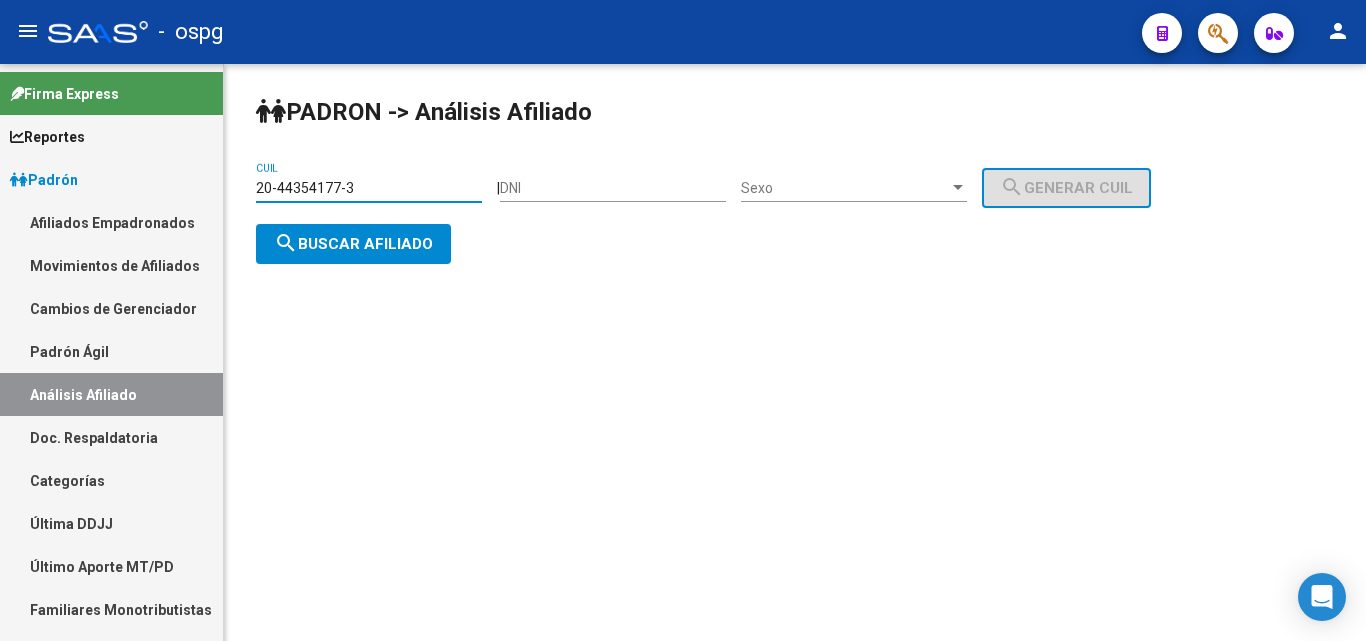 drag, startPoint x: 355, startPoint y: 186, endPoint x: 159, endPoint y: 186, distance: 196 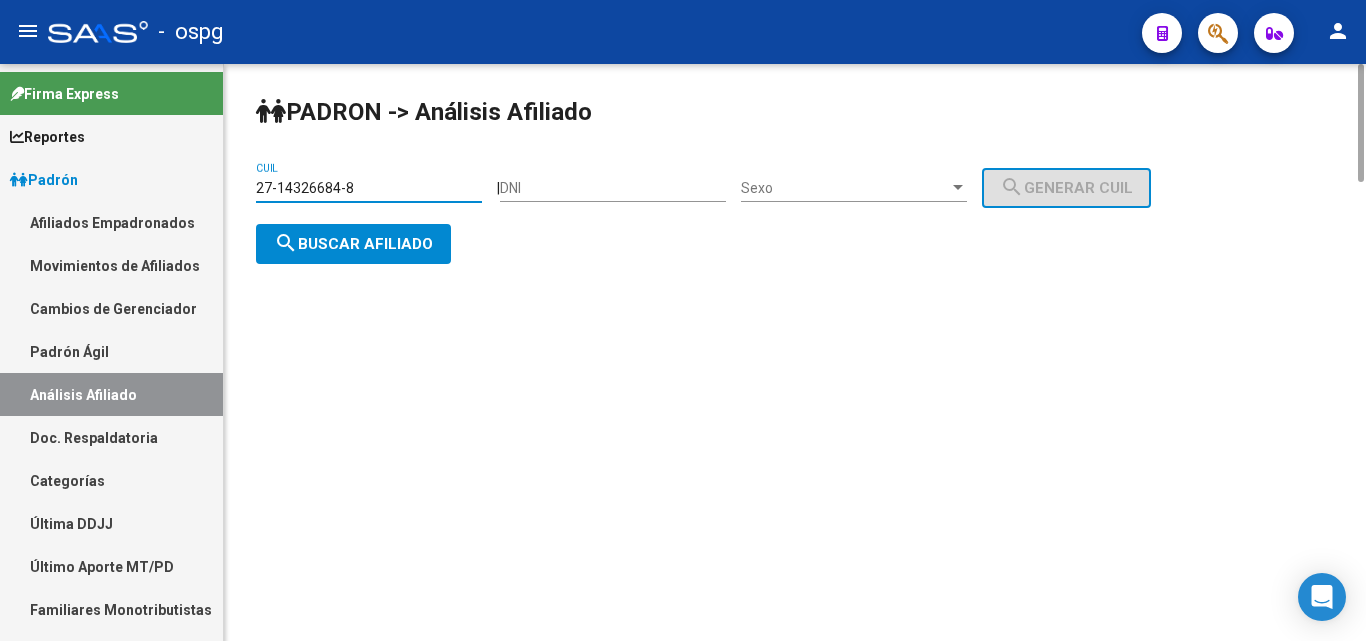 type on "27-14326684-8" 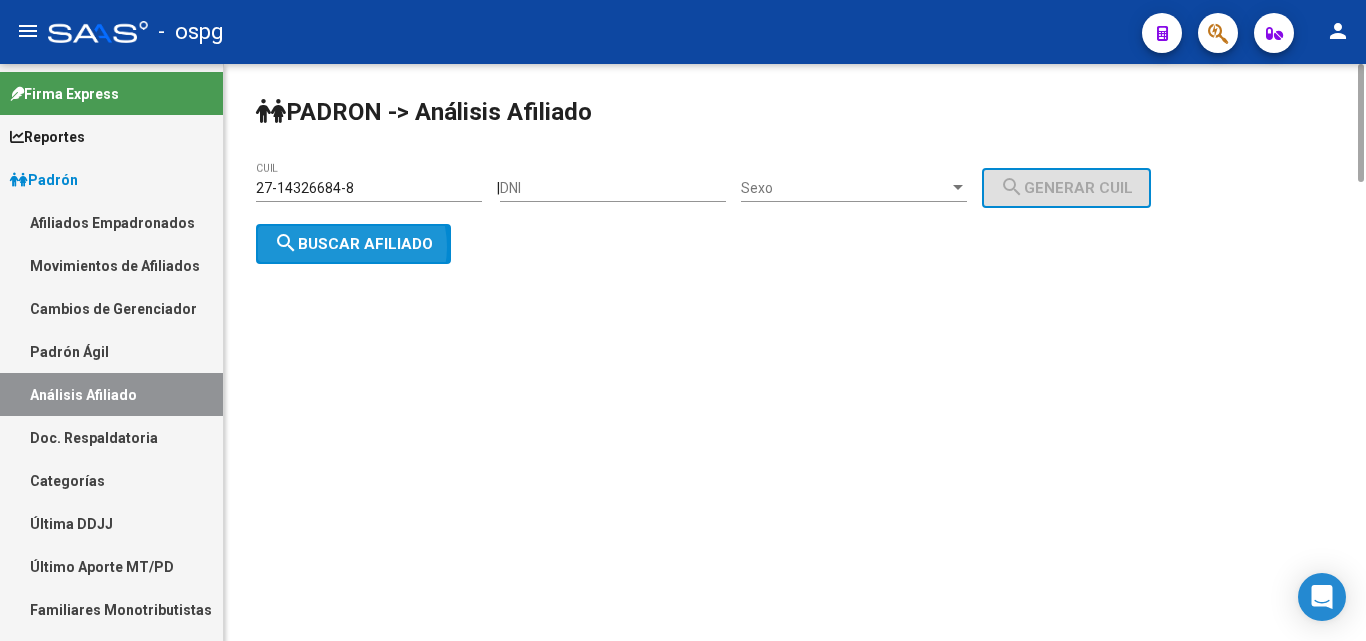 click on "search  Buscar afiliado" 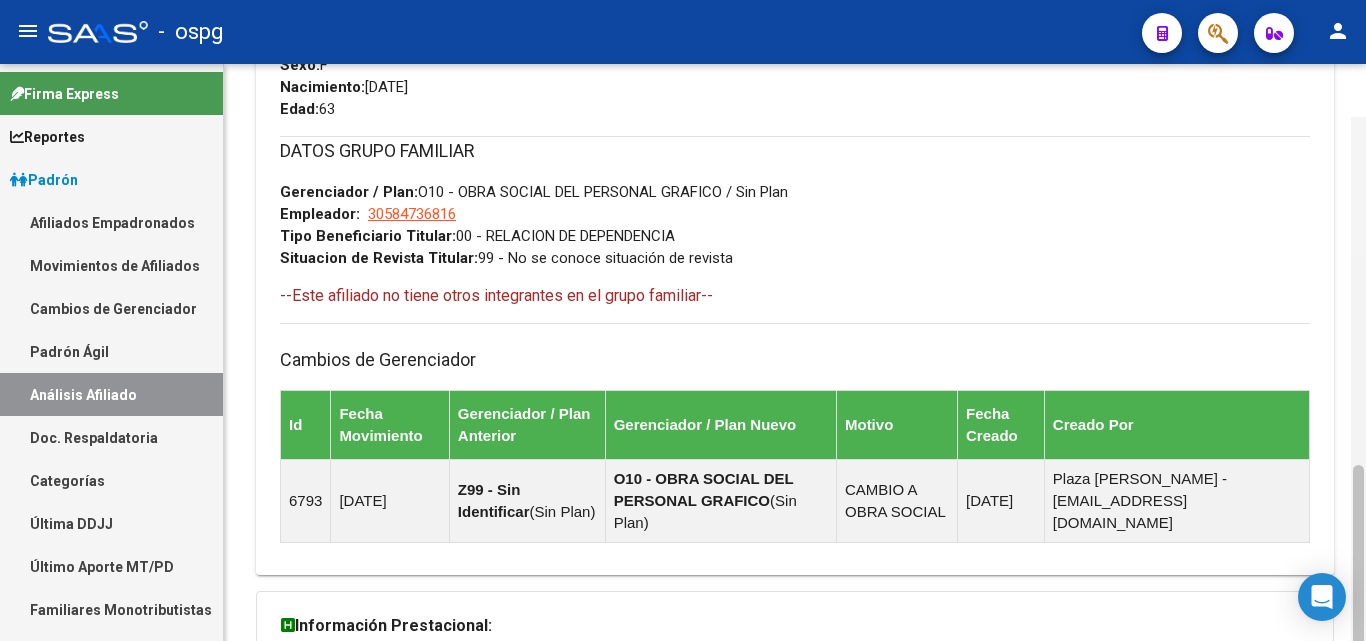scroll, scrollTop: 987, scrollLeft: 0, axis: vertical 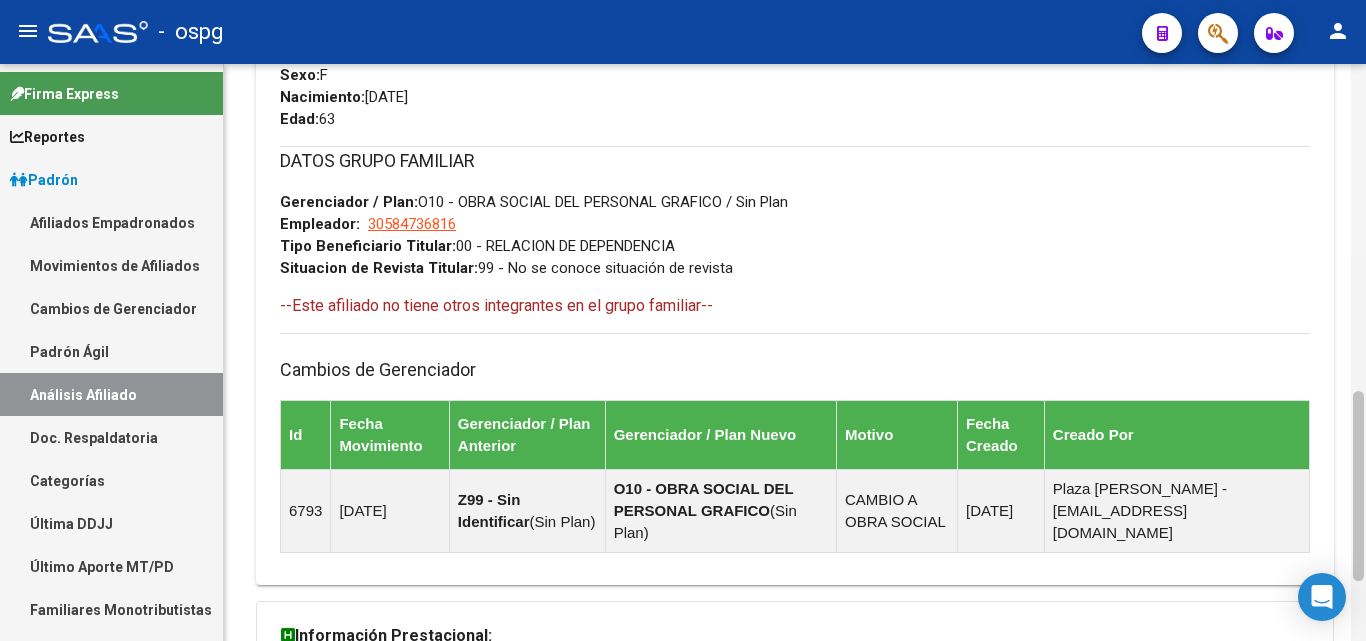 drag, startPoint x: 1357, startPoint y: 150, endPoint x: 1365, endPoint y: 353, distance: 203.15758 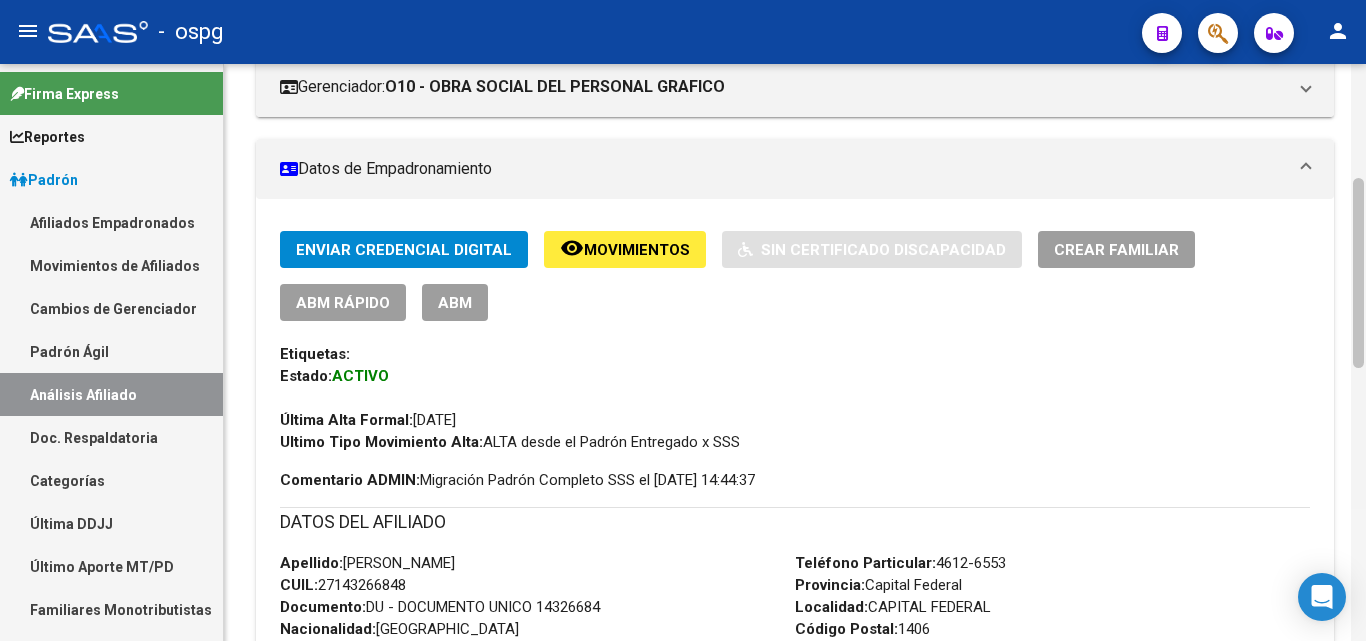 scroll, scrollTop: 342, scrollLeft: 0, axis: vertical 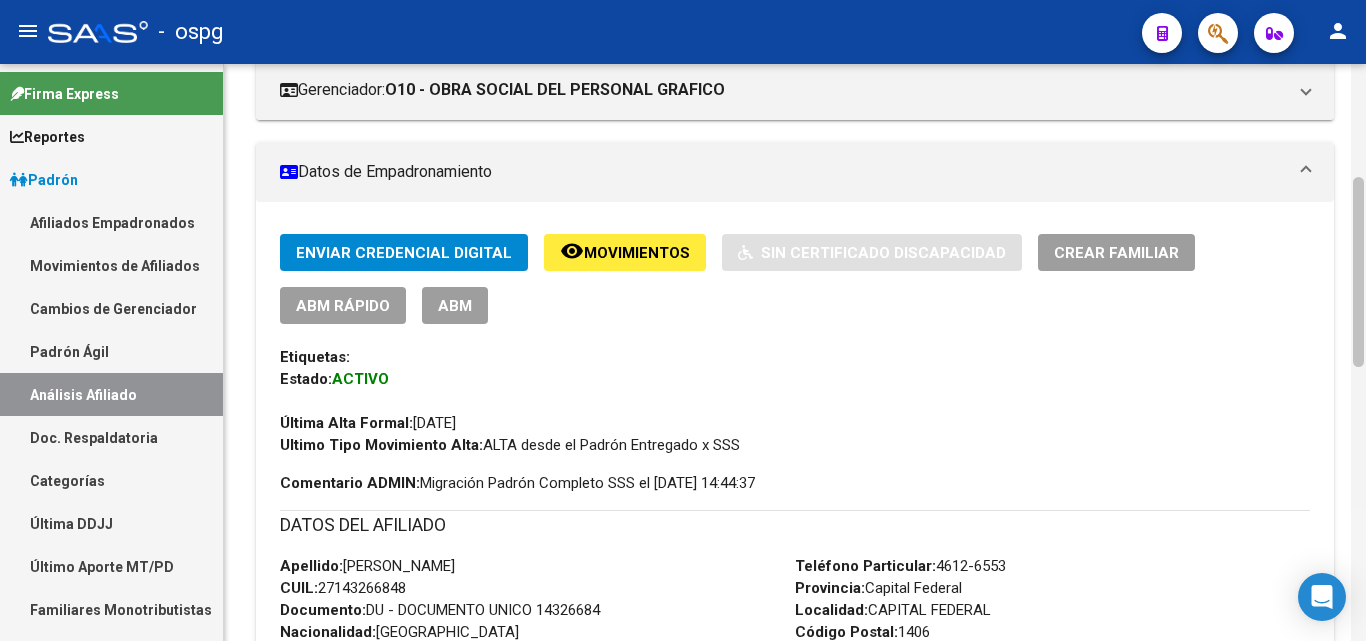 drag, startPoint x: 1363, startPoint y: 402, endPoint x: 1364, endPoint y: 188, distance: 214.00233 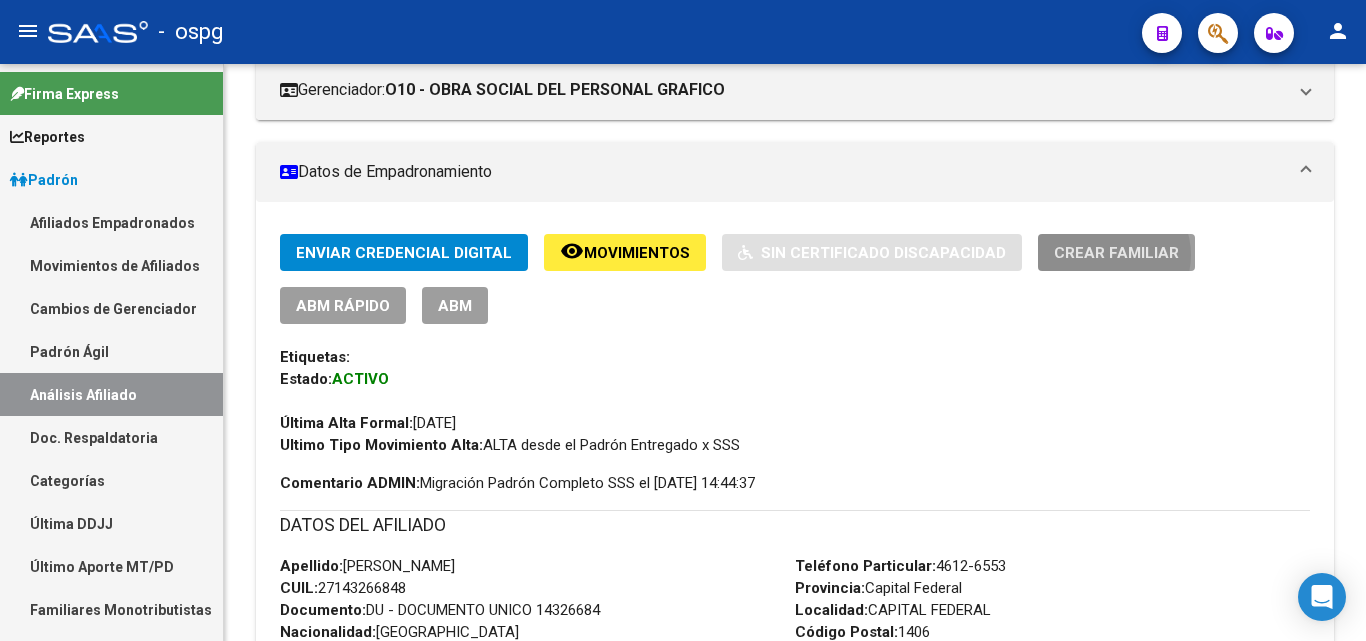 click on "Crear Familiar" at bounding box center [1116, 253] 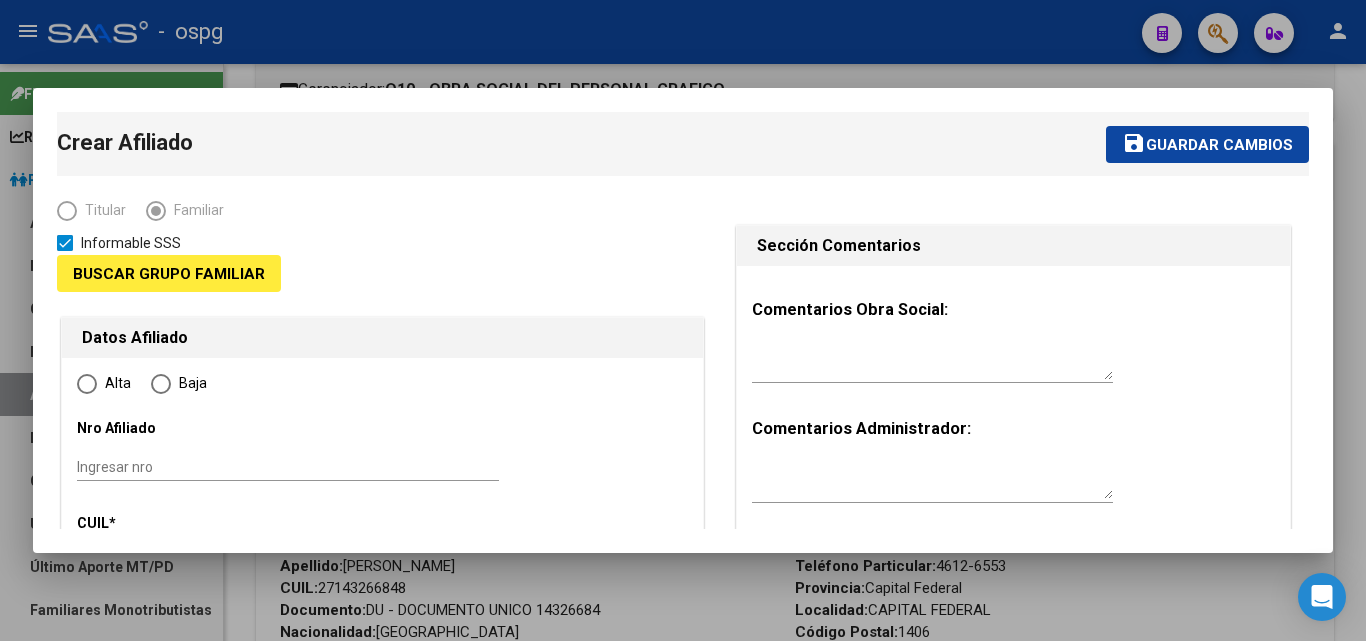 type on "30-58473681-6" 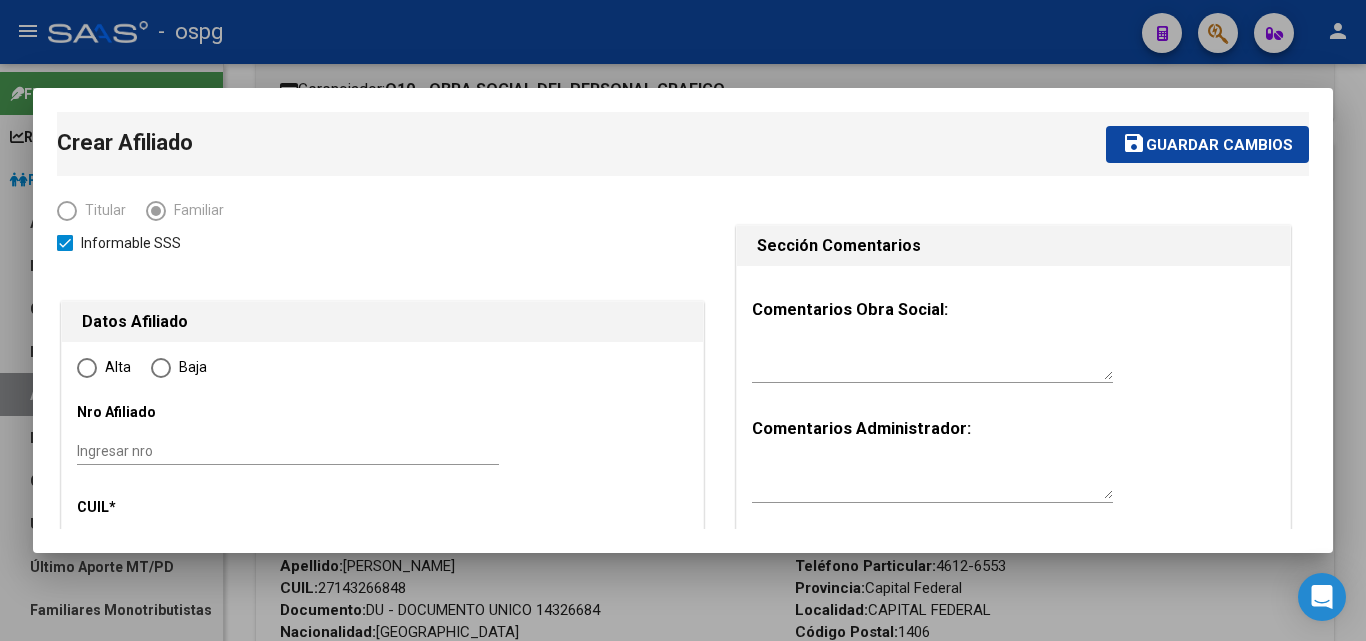 radio on "true" 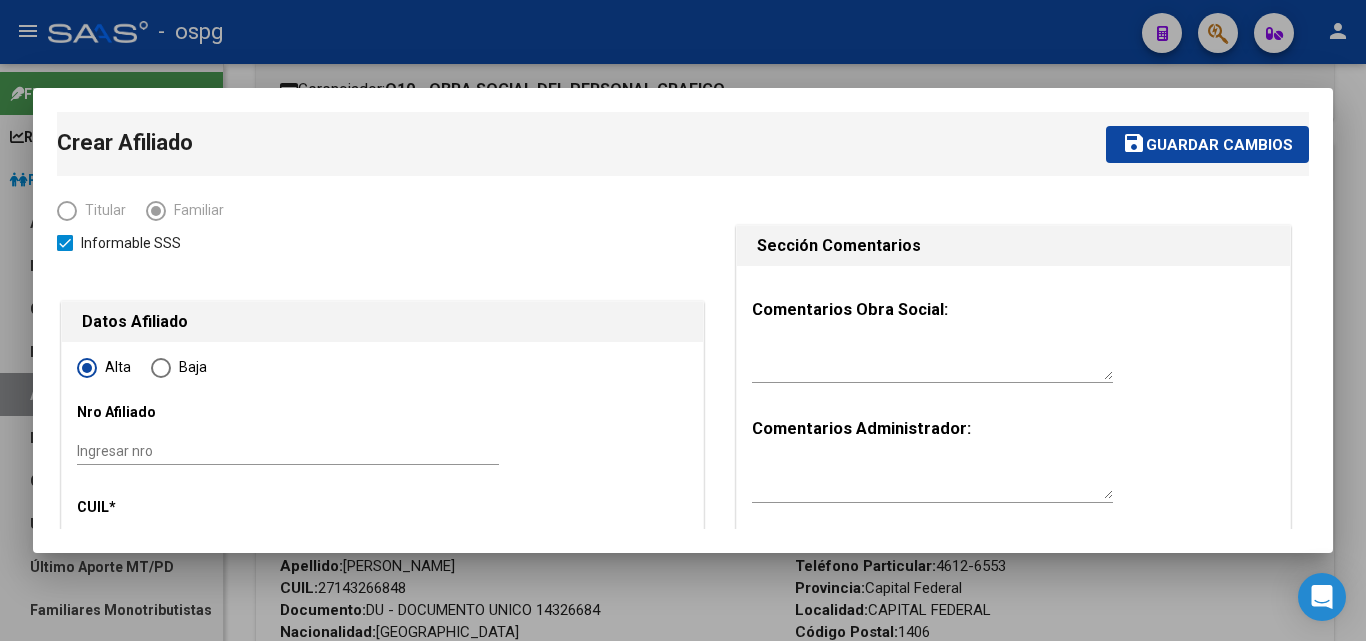 type on "30-58473681-6" 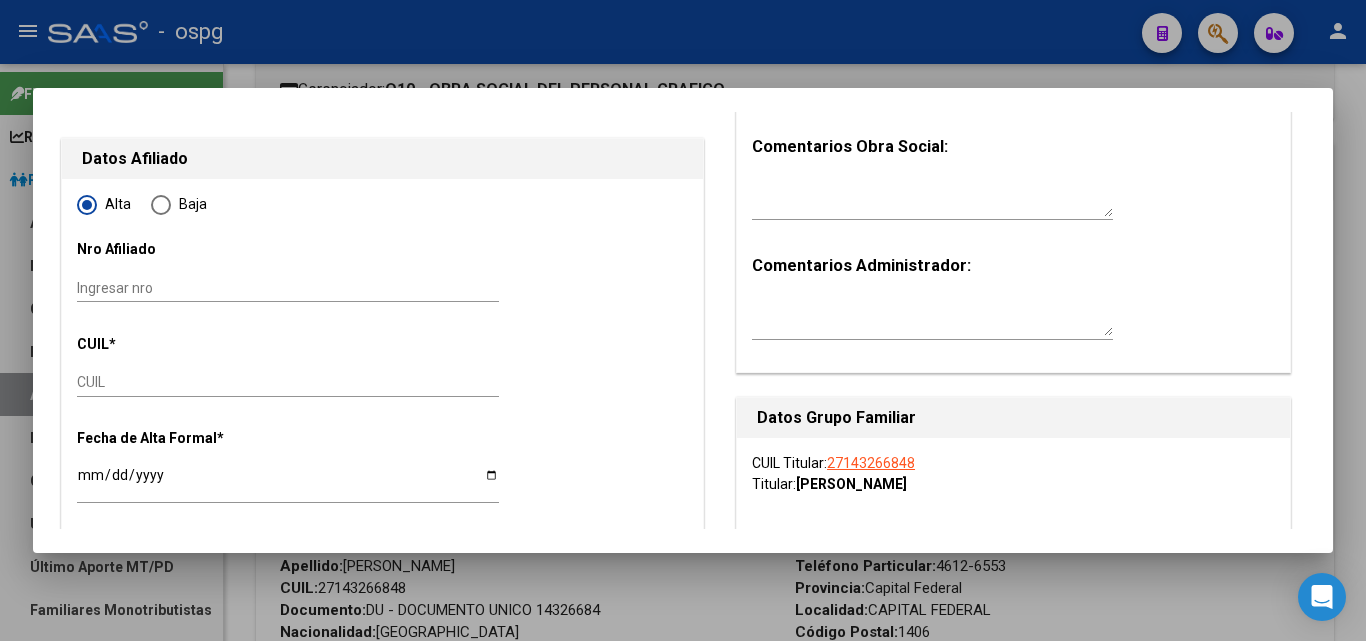 scroll, scrollTop: 217, scrollLeft: 0, axis: vertical 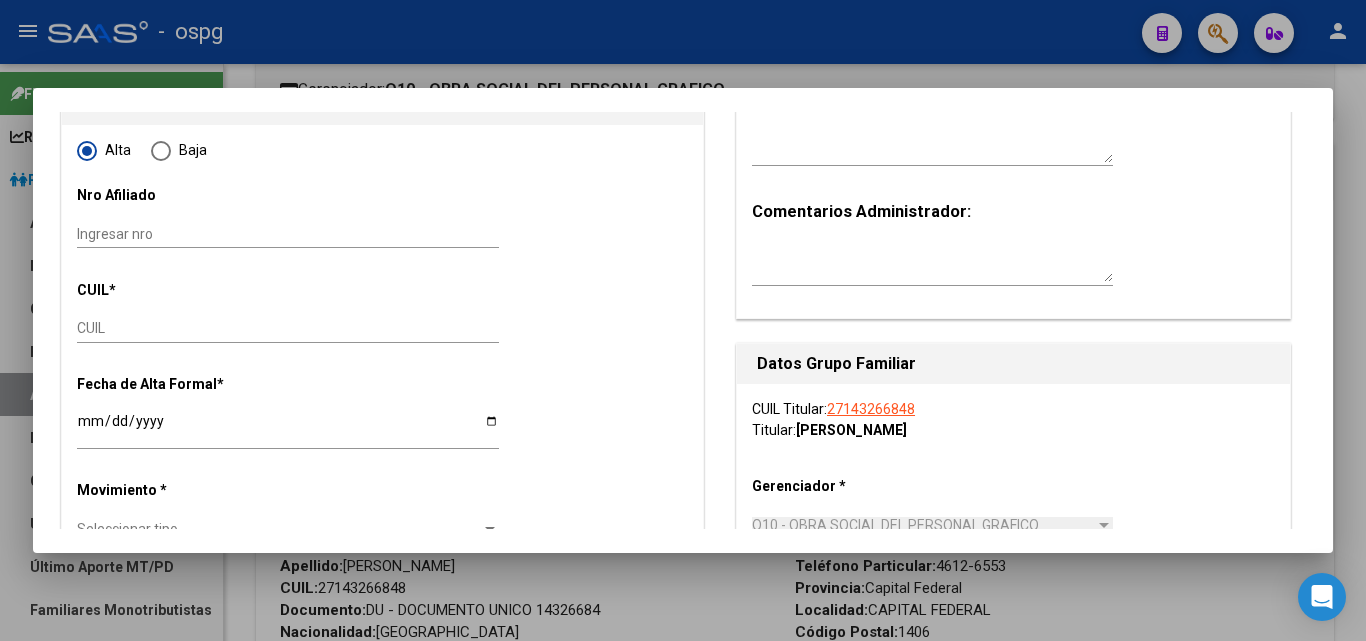click on "CUIL" at bounding box center (288, 328) 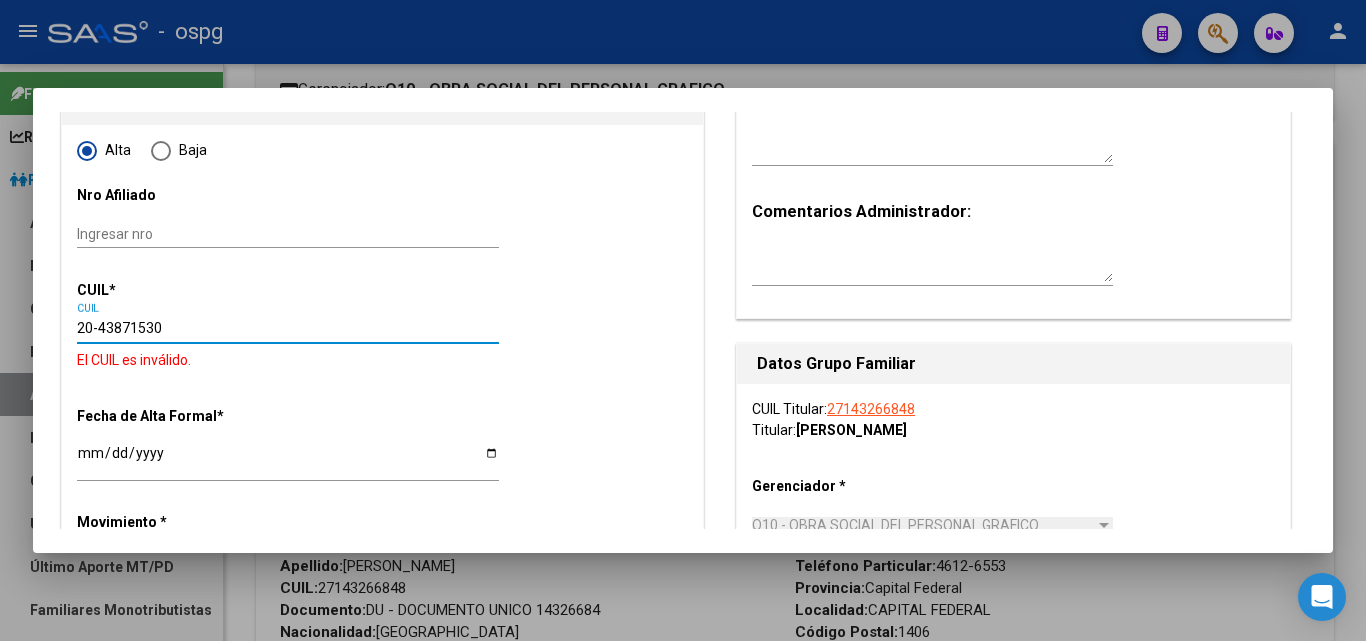 type on "20-43871530-5" 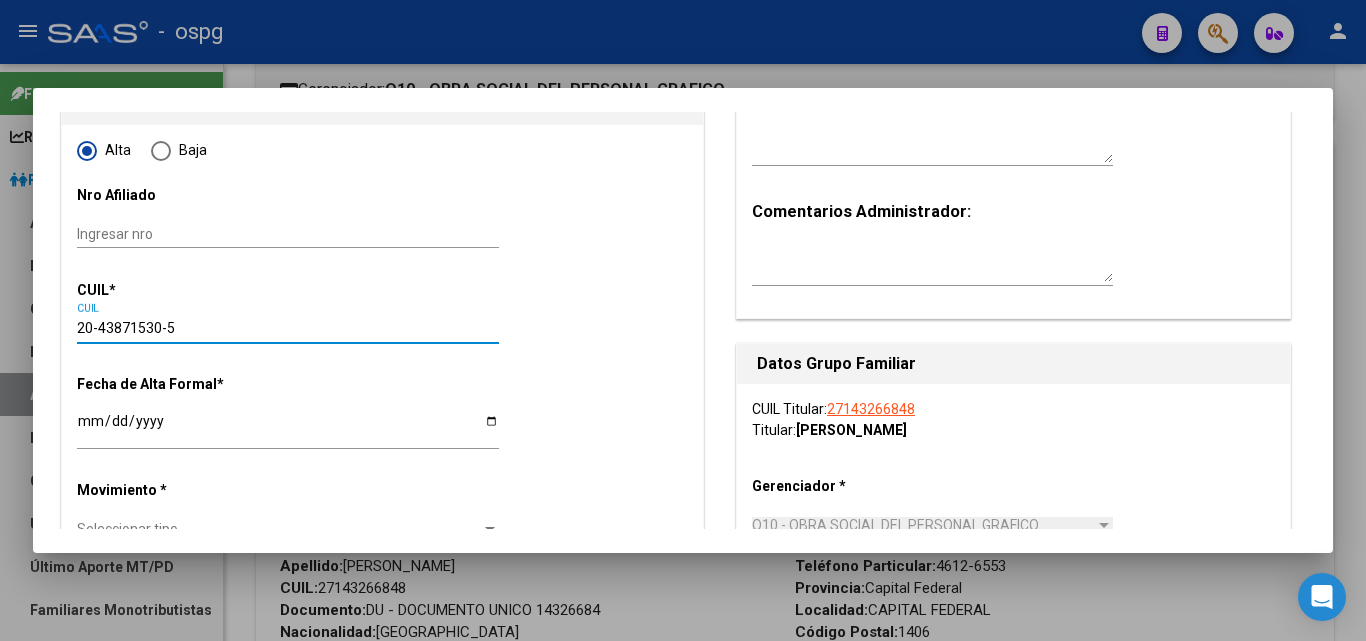 type on "43871530" 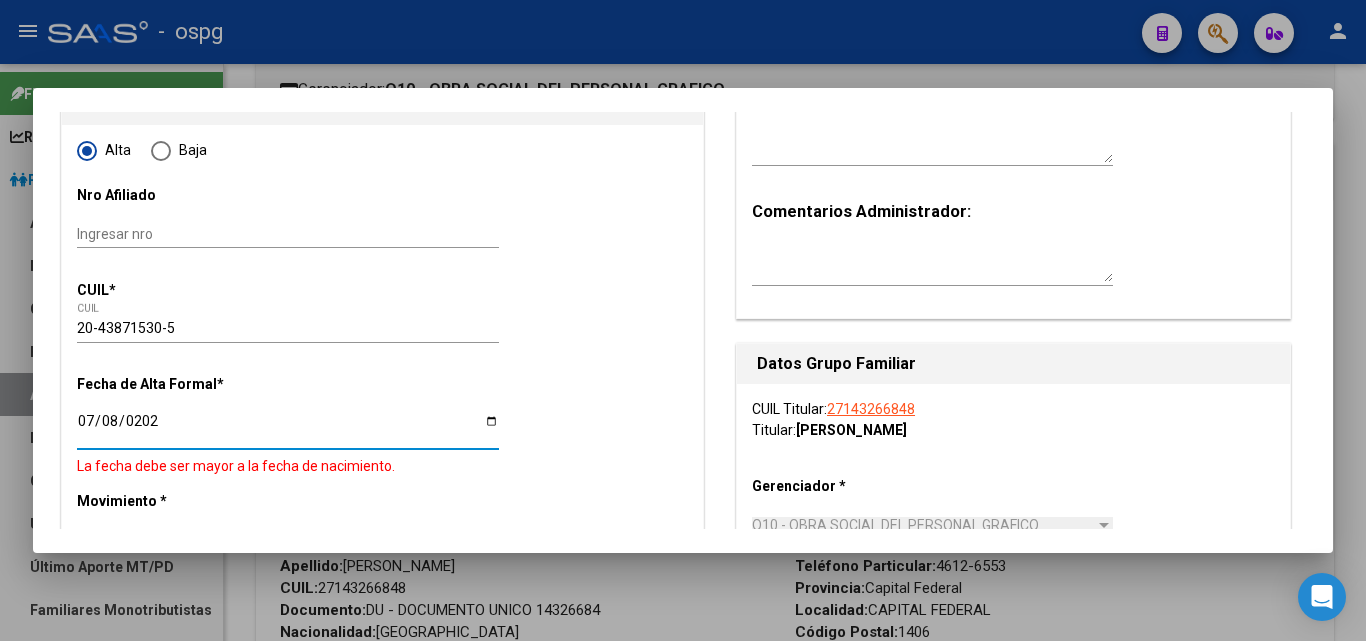 type on "[DATE]" 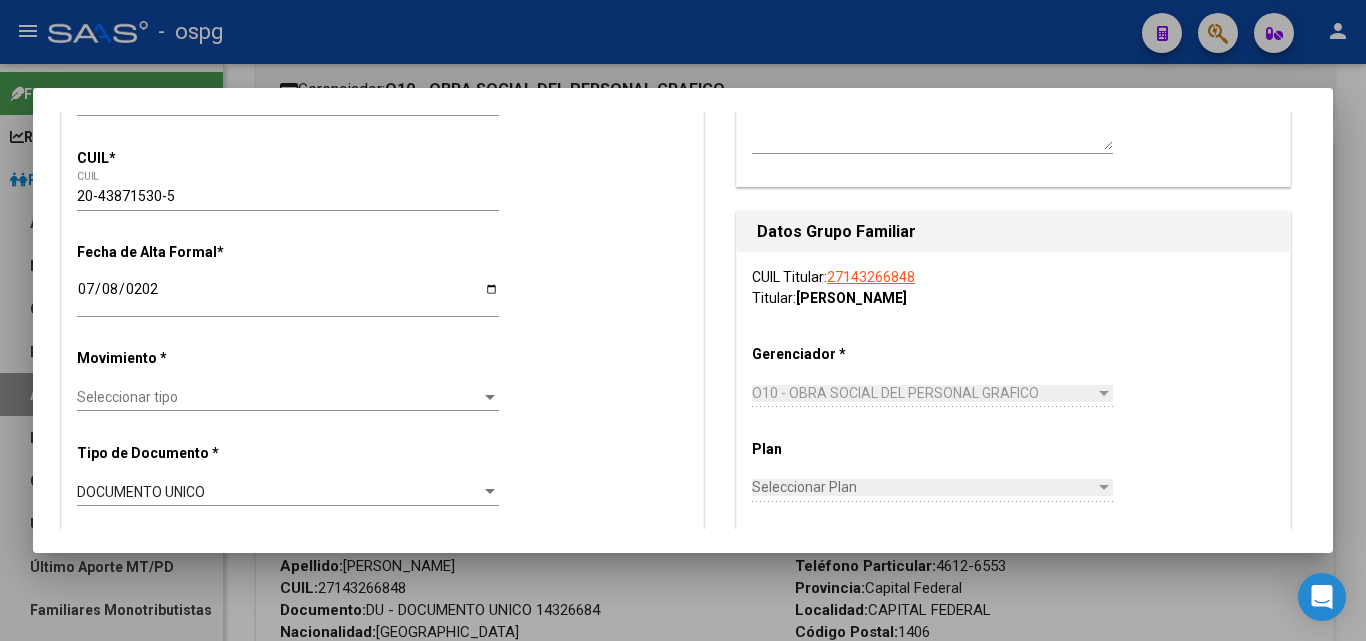 scroll, scrollTop: 426, scrollLeft: 0, axis: vertical 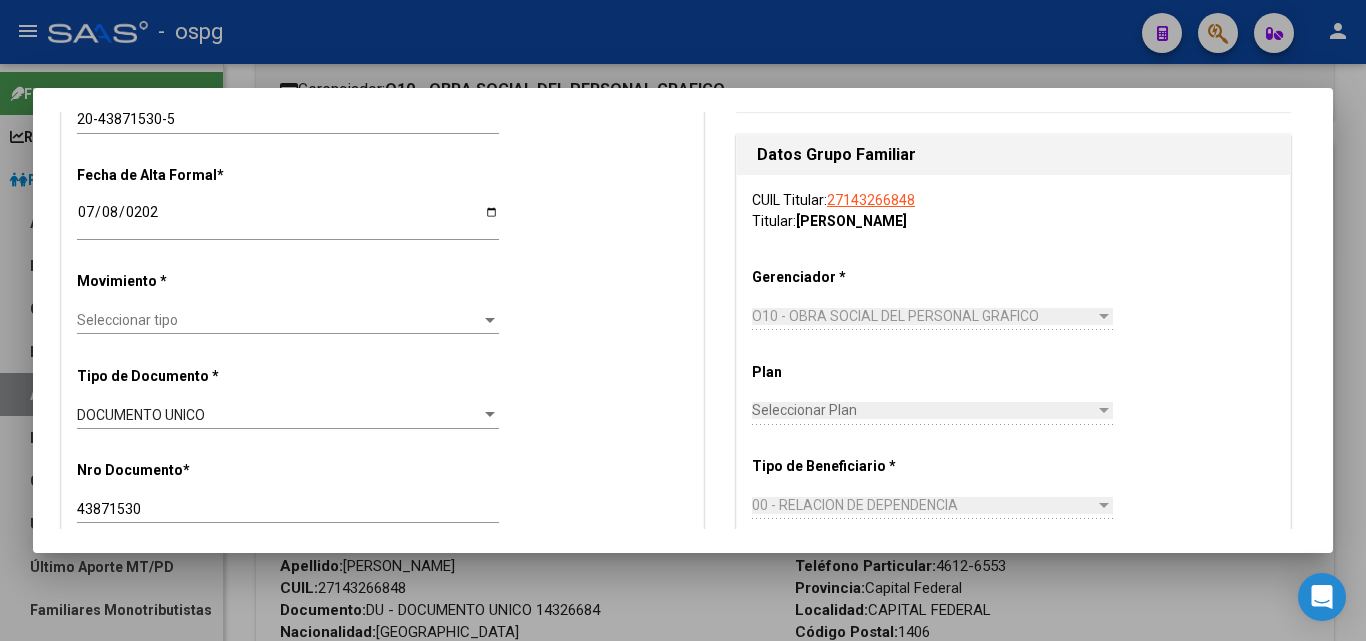 click on "Alta   Baja Nro Afiliado    Ingresar nro  CUIL  *   20-43871530-5 CUIL  ARCA Padrón Fecha de Alta Formal  *   [DATE] Ingresar fecha   Movimiento * Seleccionar tipo Seleccionar tipo  Tipo de Documento * DOCUMENTO UNICO Seleccionar tipo Nro Documento  *   43871530 Ingresar nro  Apellido  *   [PERSON_NAME] Ingresar apellido  Nombre  *   [PERSON_NAME] nombre  Fecha de nacimiento  *   [DEMOGRAPHIC_DATA] Ingresar fecha   Parentesco * Seleccionar parentesco Seleccionar parentesco  Estado Civil * Seleccionar tipo Seleccionar tipo  Sexo * Masculino Seleccionar sexo  Nacionalidad * [DEMOGRAPHIC_DATA] Seleccionar tipo  Discapacitado * No incapacitado Seleccionar tipo Vencimiento Certificado Estudio    Ingresar fecha   Tipo domicilio * Domicilio Completo Seleccionar tipo domicilio  Provincia * Capital Federal Seleccionar provincia Localidad  *   CABA Ingresar el nombre  Codigo Postal  *   1406 Ingresar el codigo  Calle  *   [PERSON_NAME] Ingresar [STREET_ADDRESS]" at bounding box center (382, 1250) 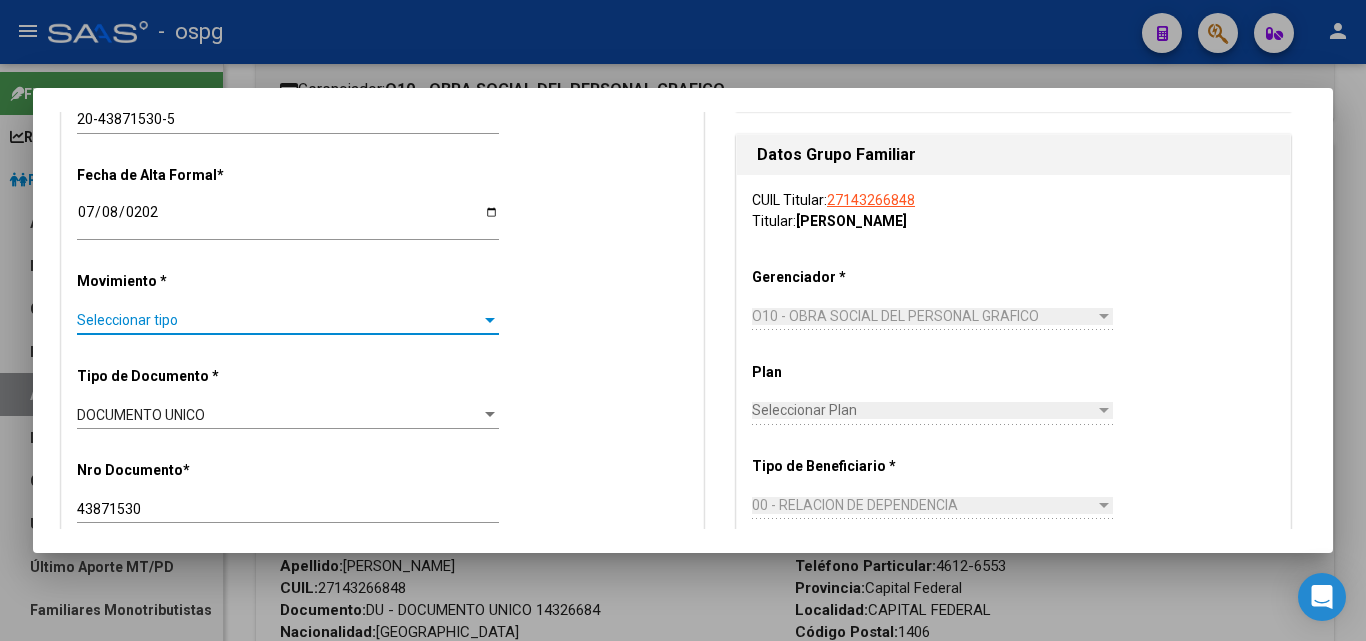 click at bounding box center (490, 320) 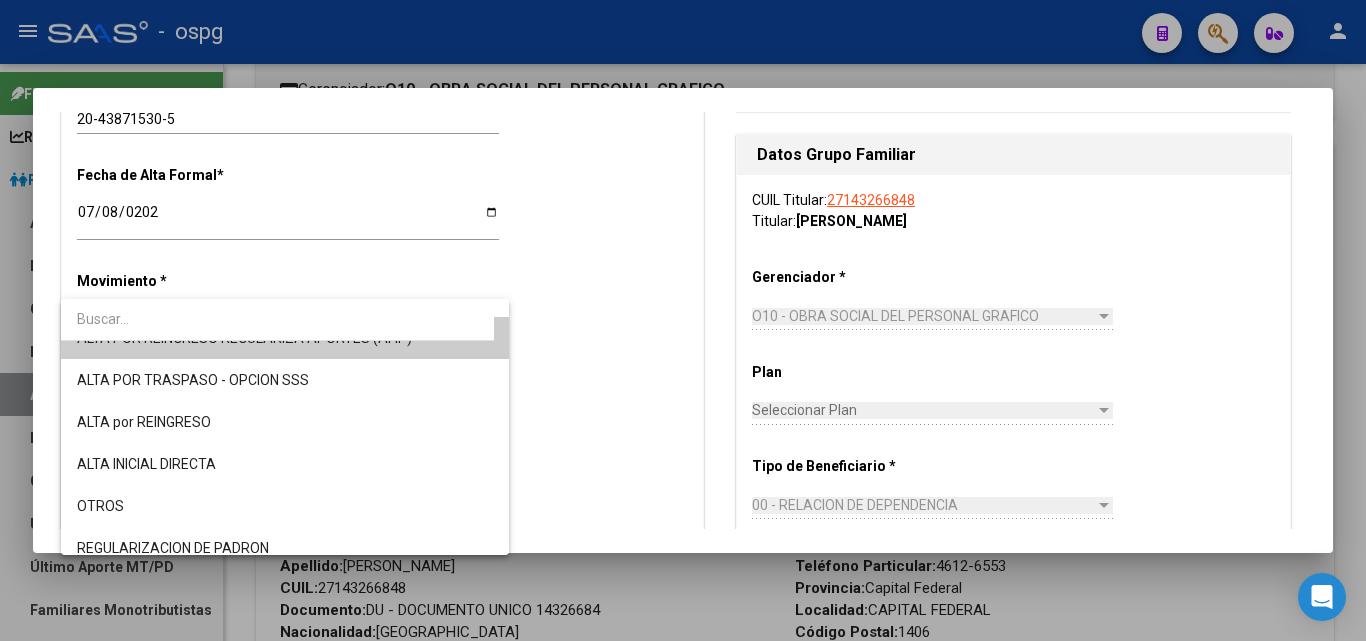 scroll, scrollTop: 36, scrollLeft: 0, axis: vertical 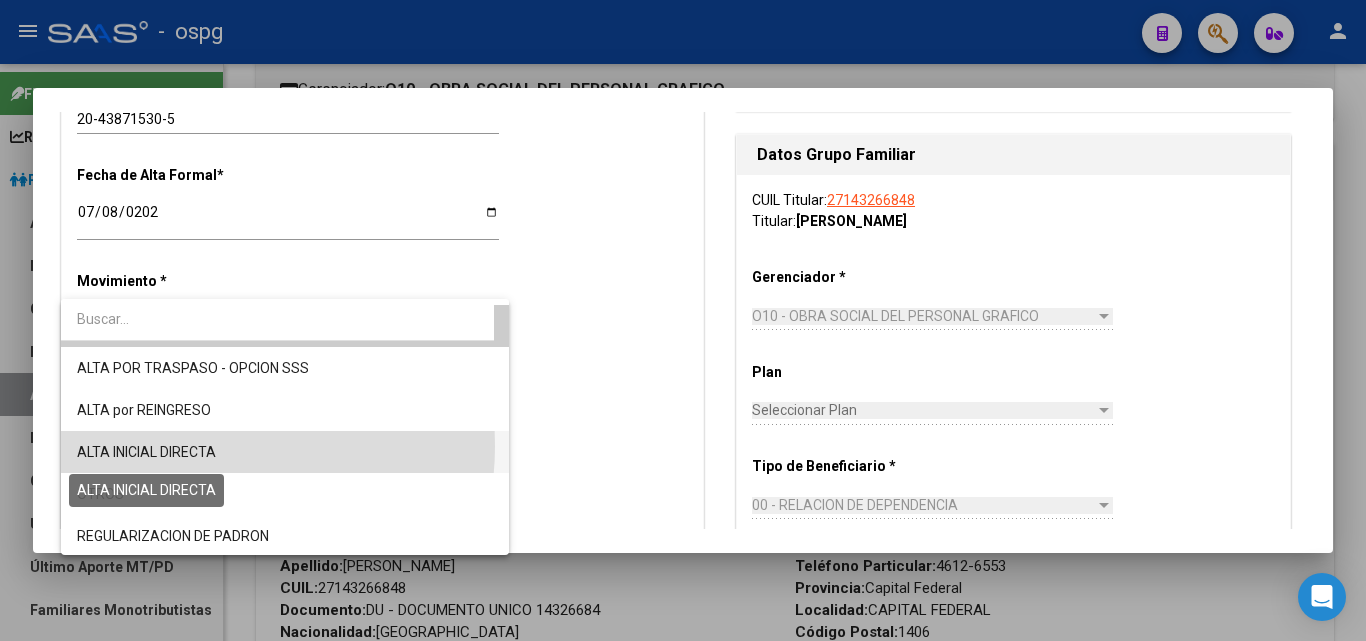 click on "ALTA INICIAL DIRECTA" at bounding box center [146, 452] 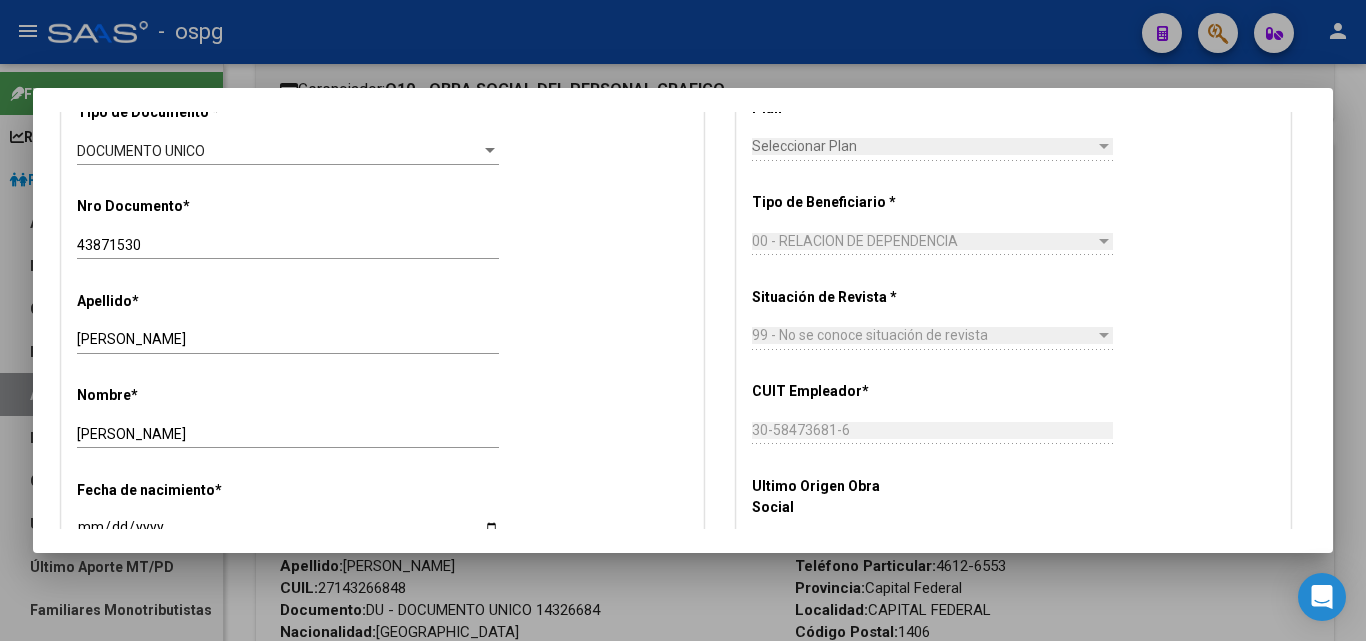 scroll, scrollTop: 705, scrollLeft: 0, axis: vertical 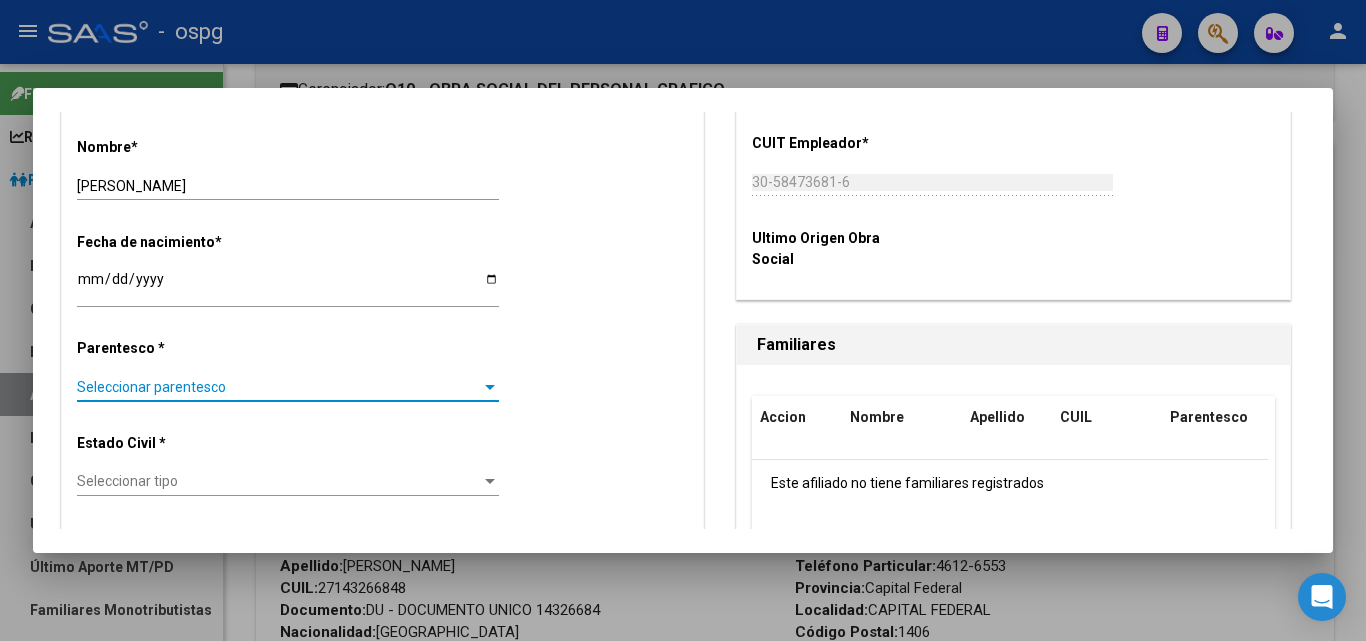 click at bounding box center [490, 387] 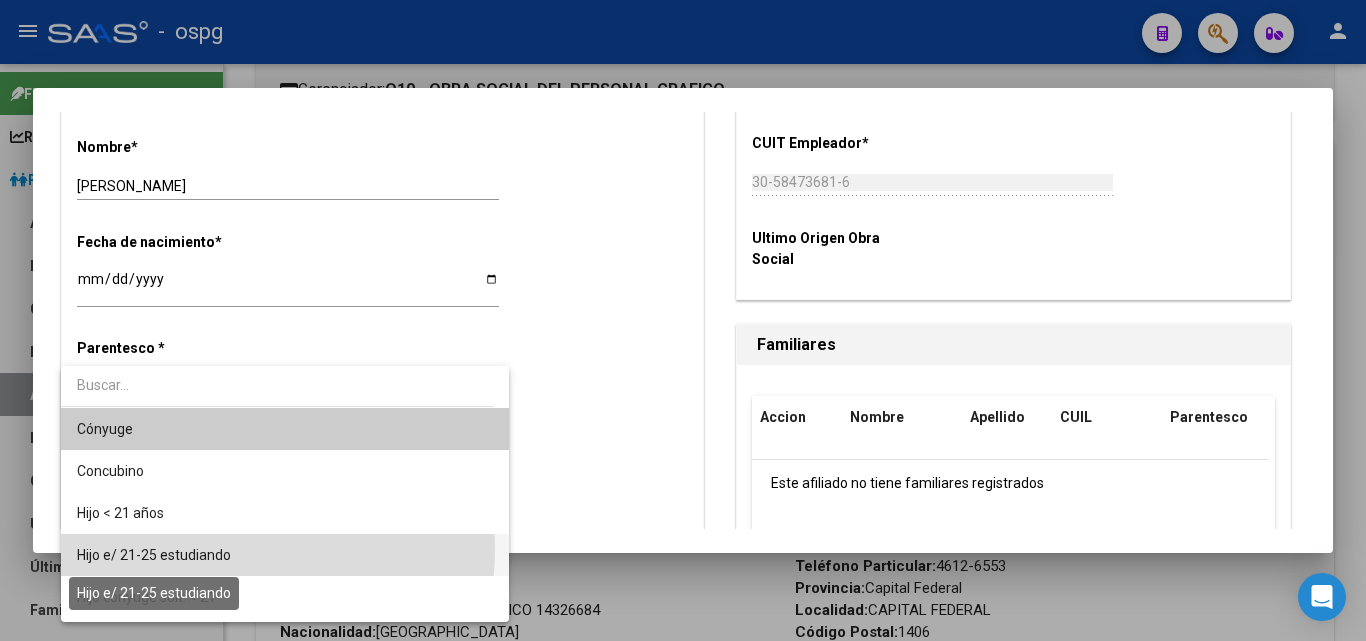 click on "Hijo e/ 21-25 estudiando" at bounding box center (154, 555) 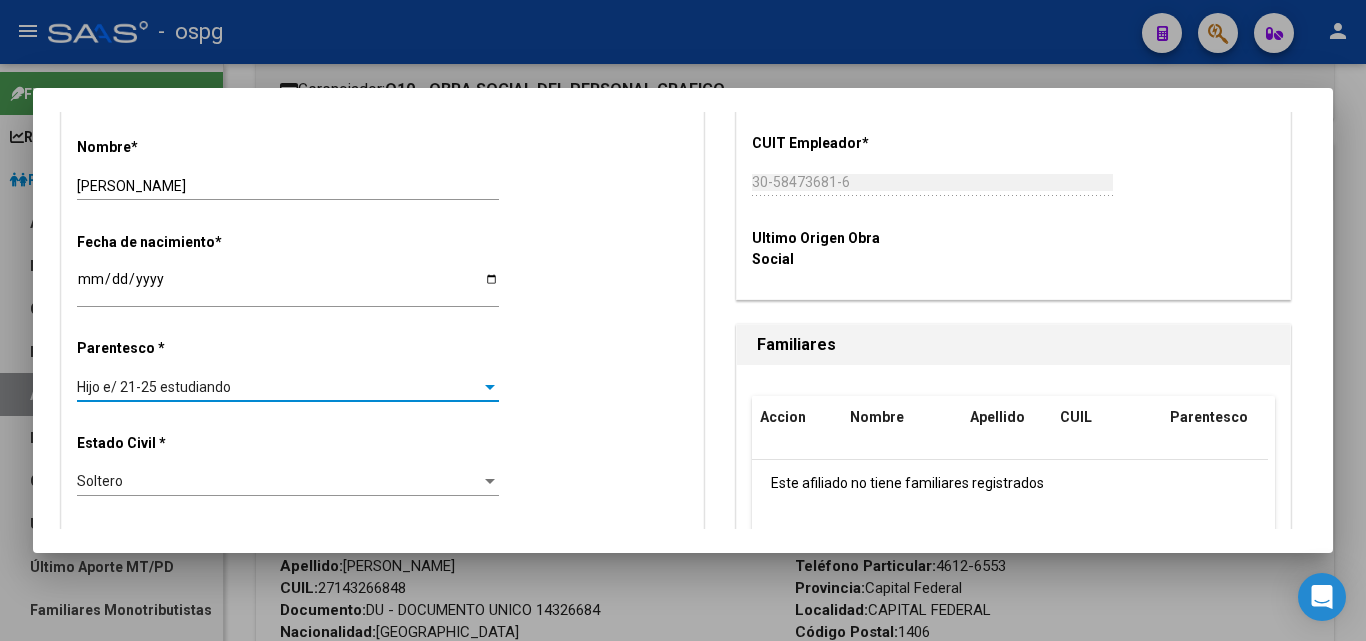 click on "Hijo e/ 21-25 estudiando" at bounding box center (154, 387) 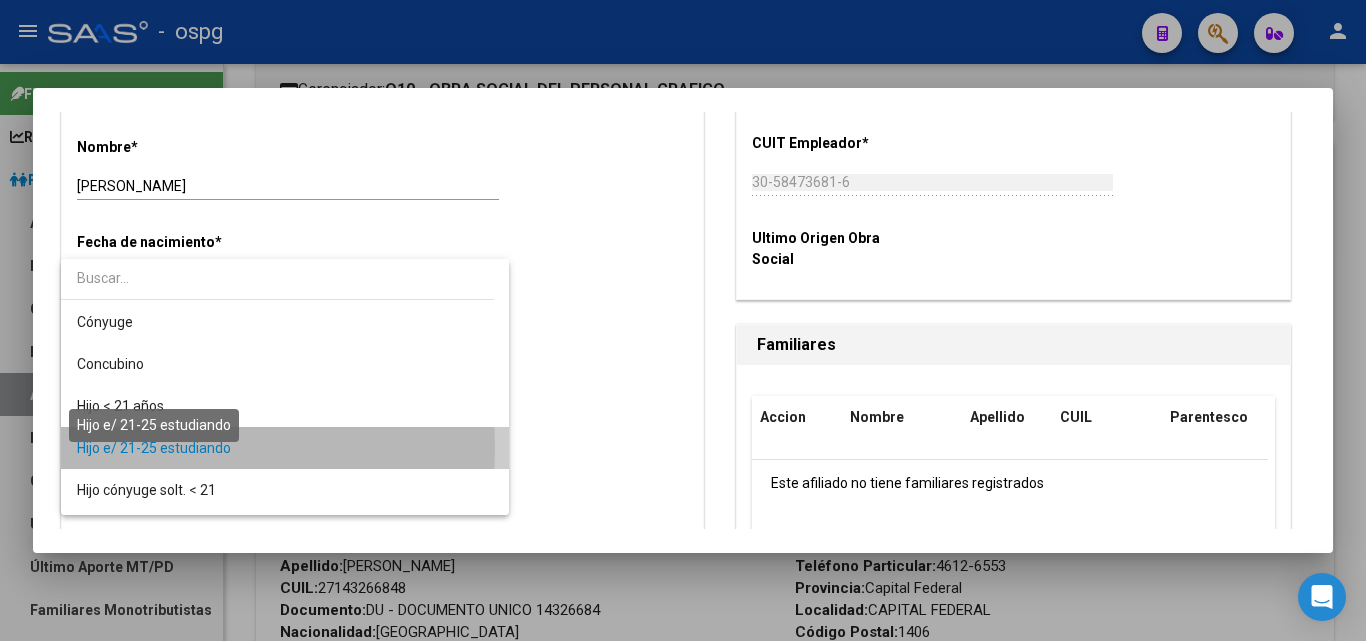 click on "Hijo e/ 21-25 estudiando" at bounding box center (154, 448) 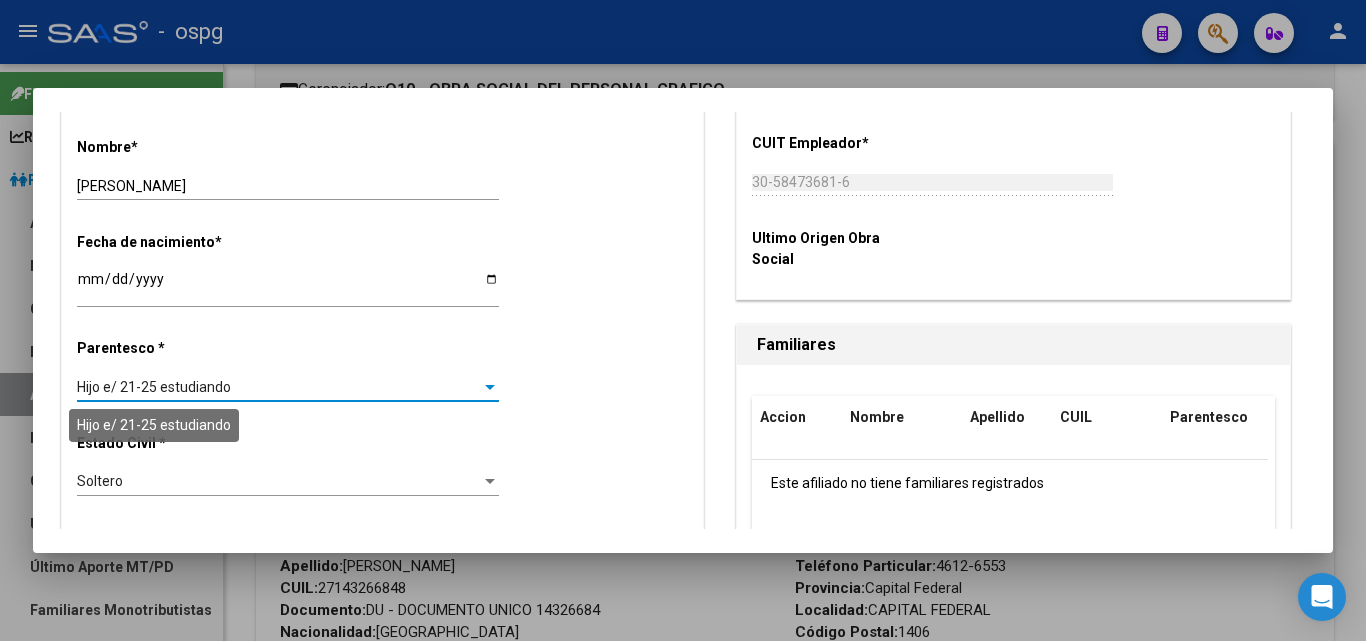 scroll, scrollTop: 61, scrollLeft: 0, axis: vertical 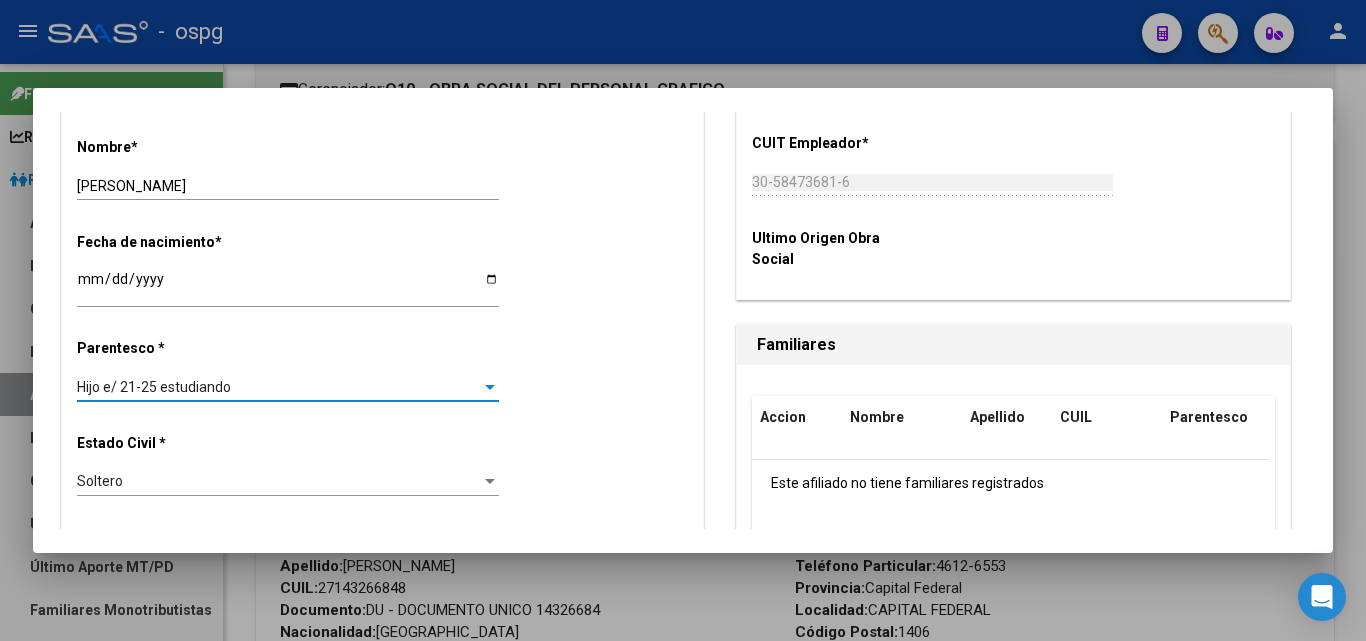 click on "Hijo e/ 21-25 estudiando" at bounding box center [154, 387] 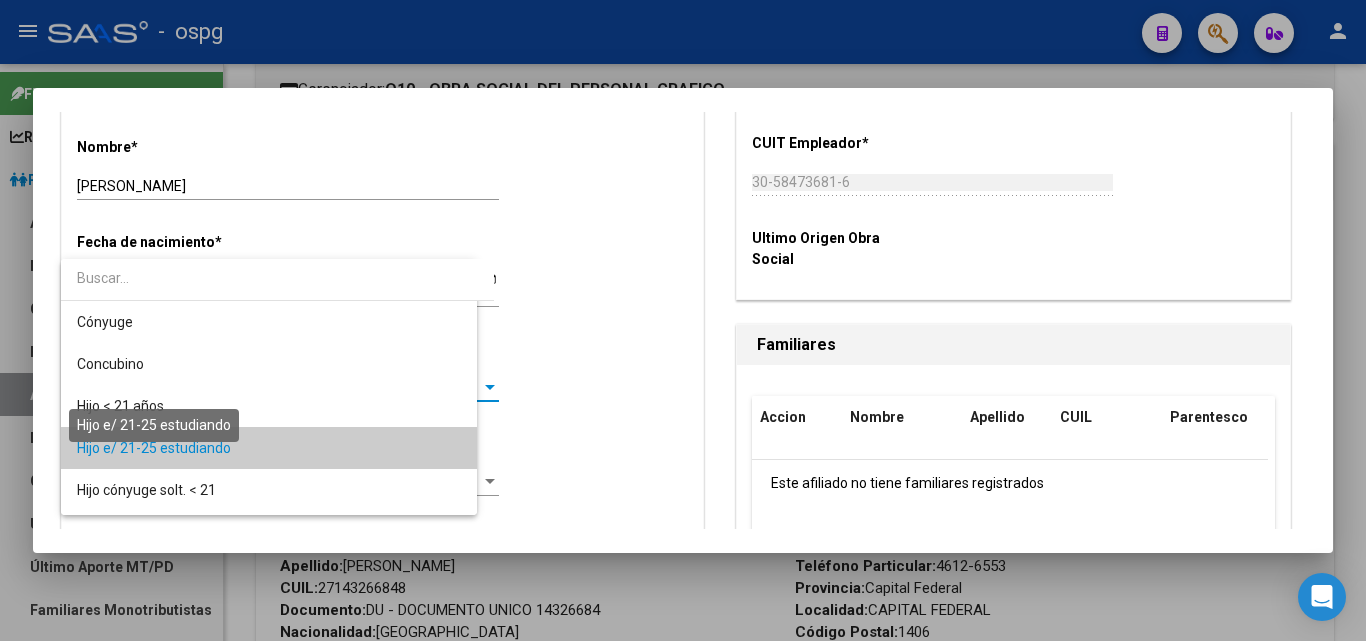 scroll, scrollTop: 61, scrollLeft: 0, axis: vertical 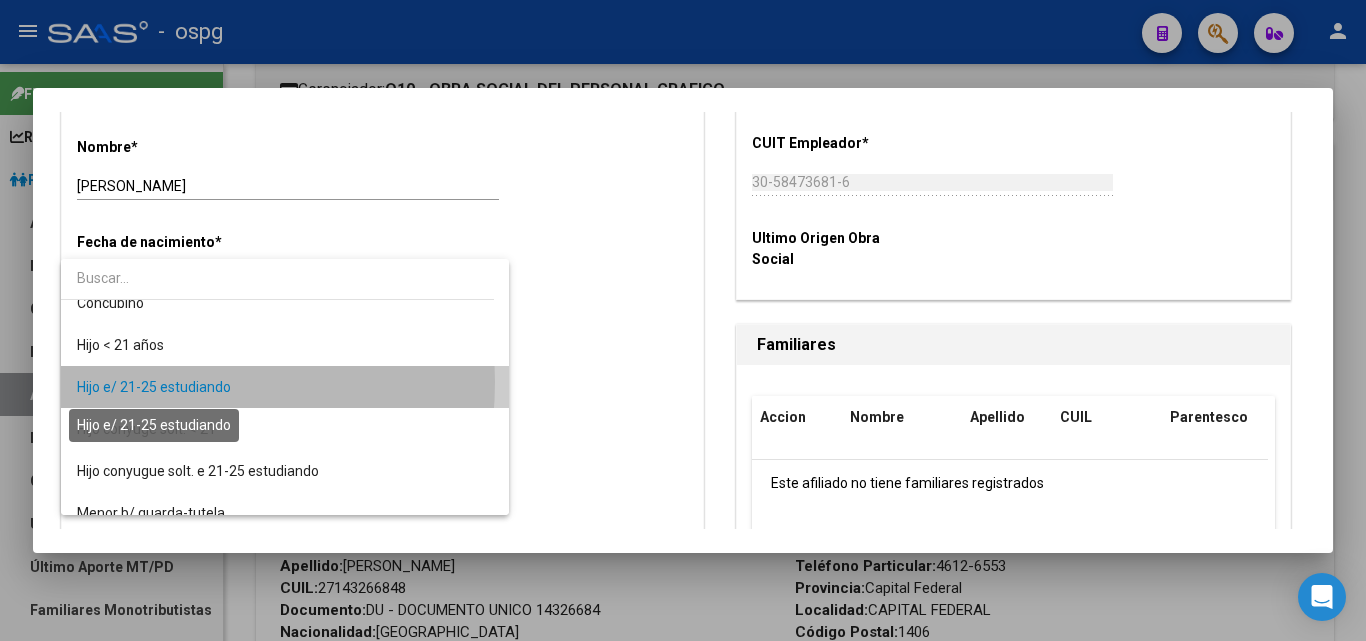 click on "Hijo e/ 21-25 estudiando" at bounding box center [154, 387] 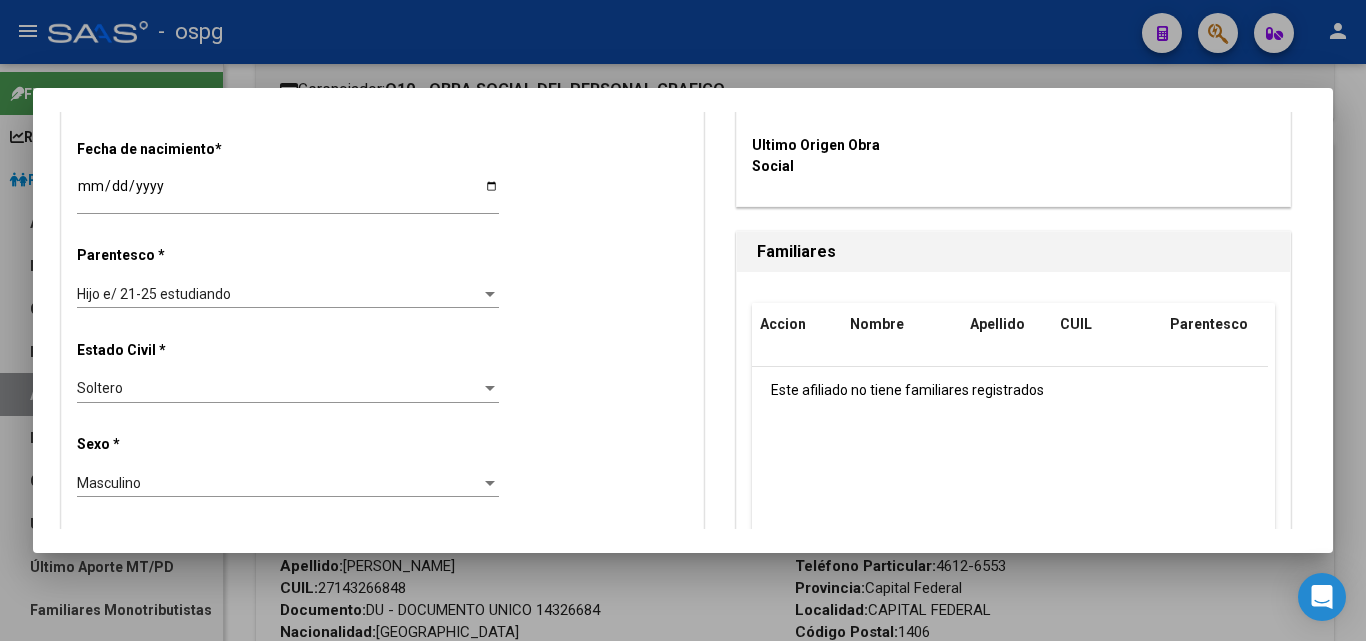 scroll, scrollTop: 1023, scrollLeft: 0, axis: vertical 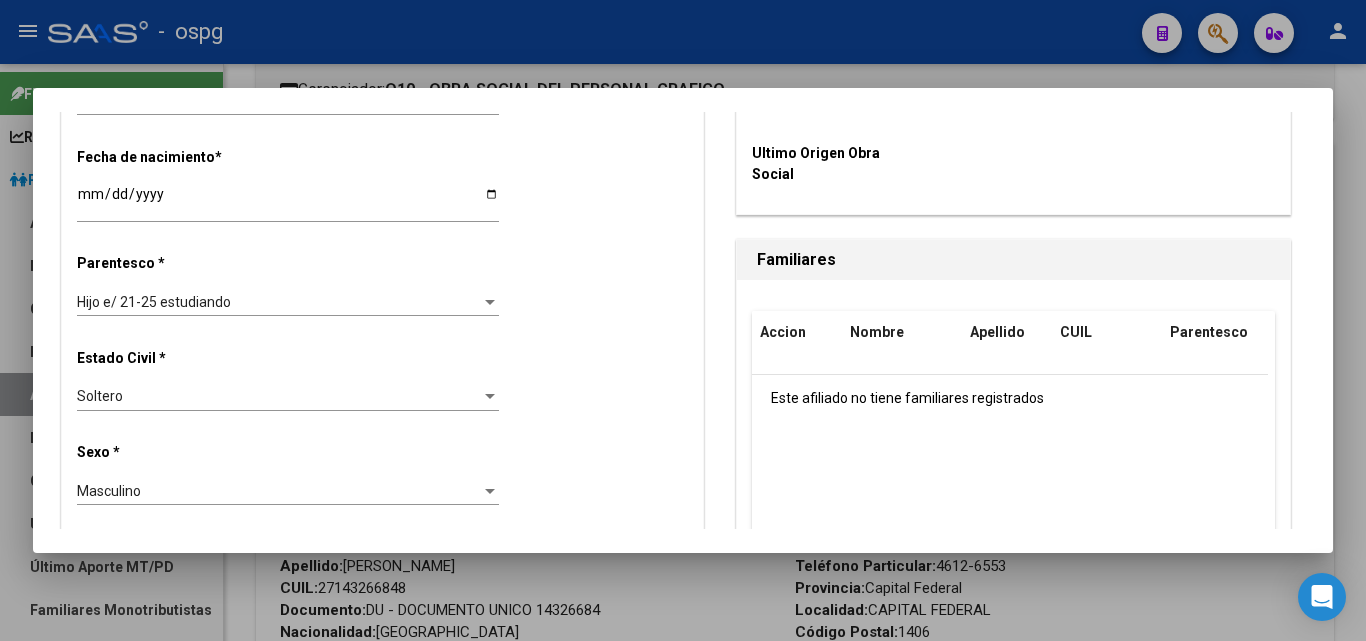click on "Parentesco *" 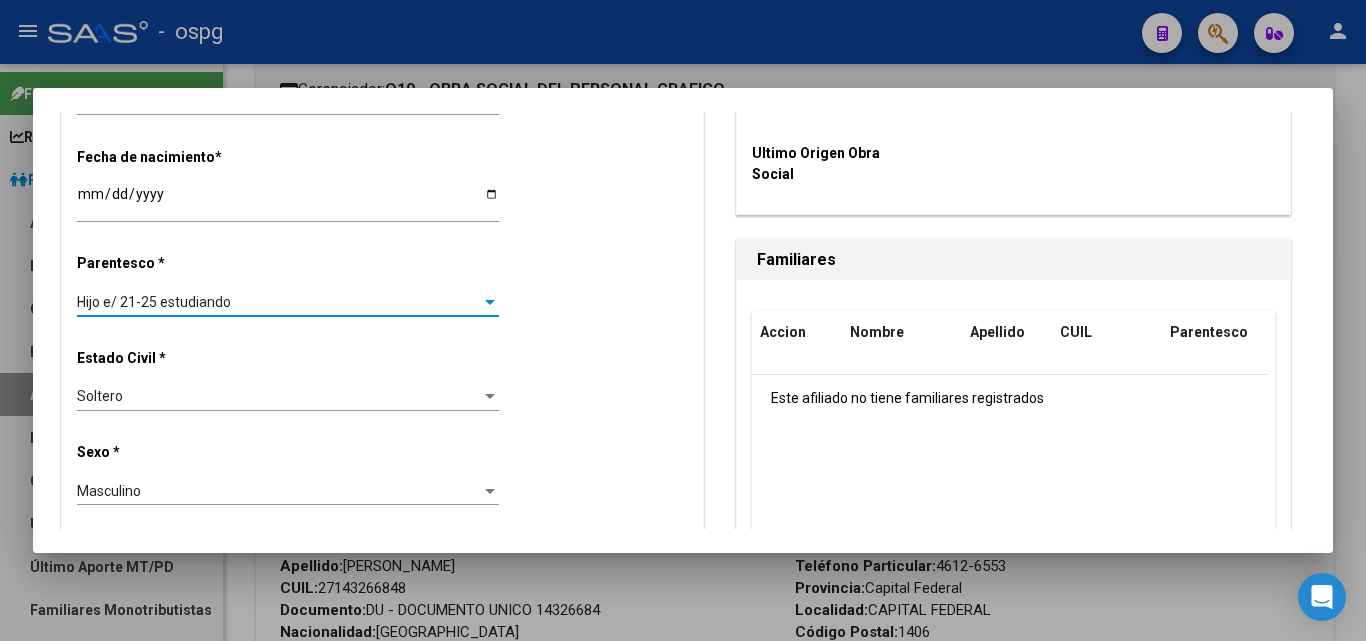 click at bounding box center [490, 302] 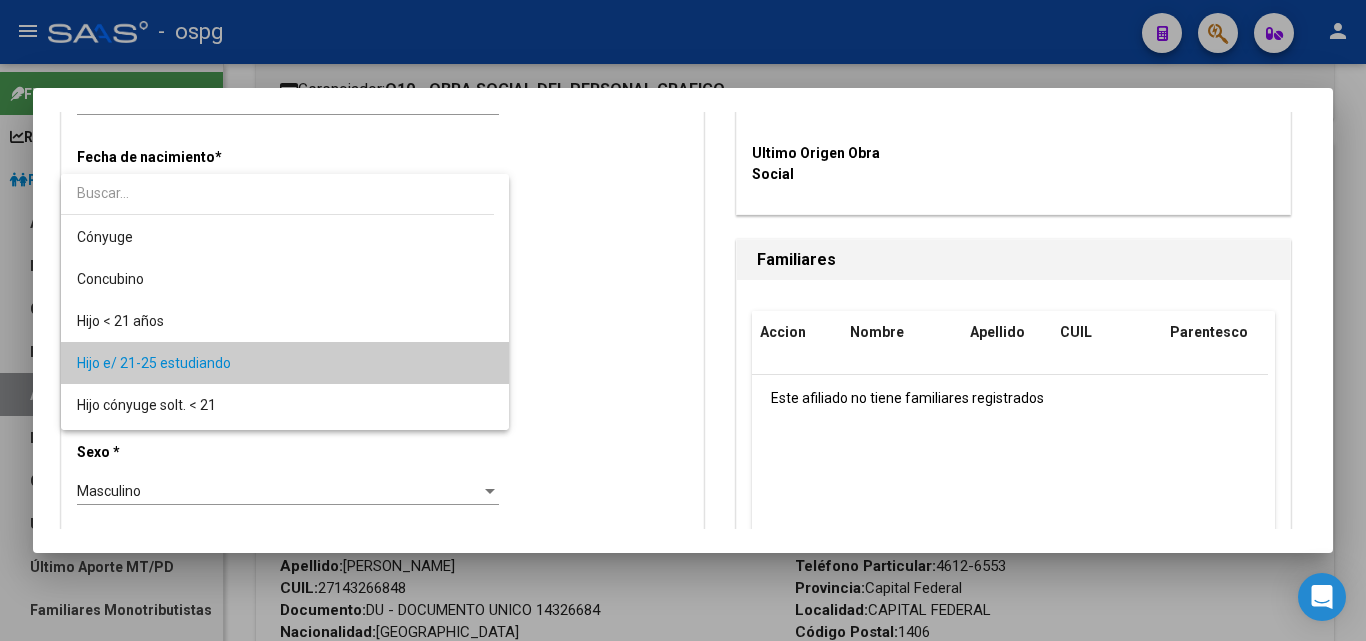 scroll, scrollTop: 61, scrollLeft: 0, axis: vertical 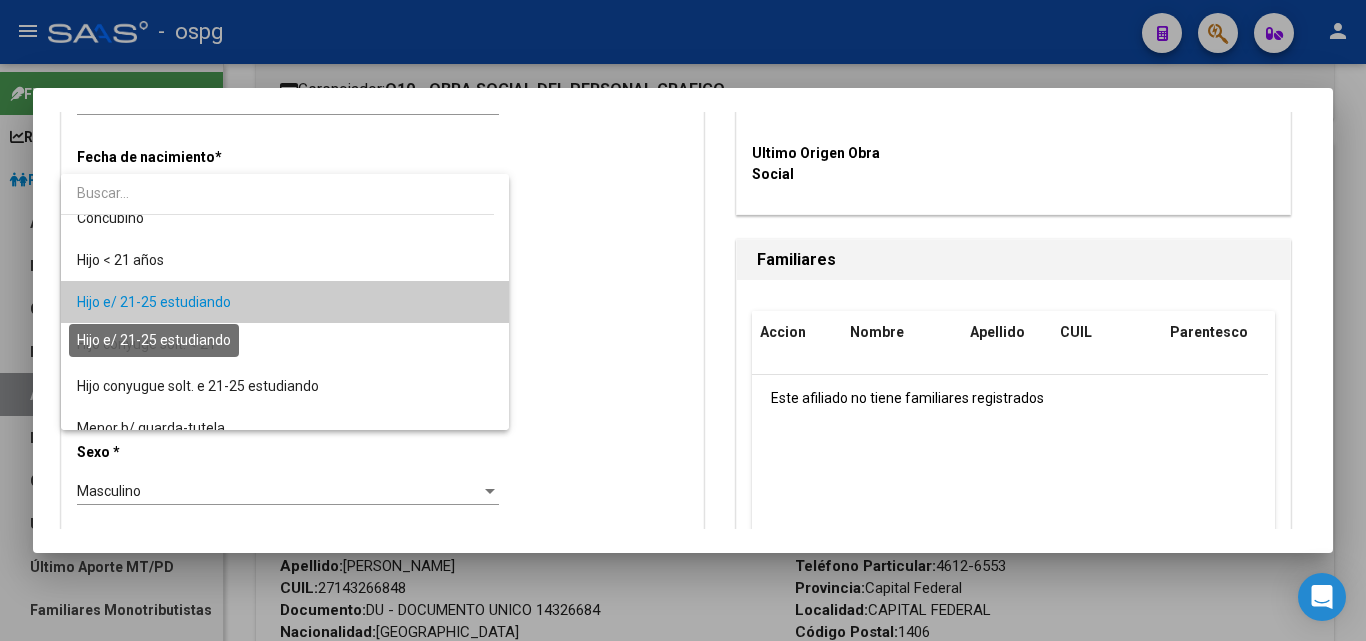 click on "Hijo e/ 21-25 estudiando" at bounding box center [154, 302] 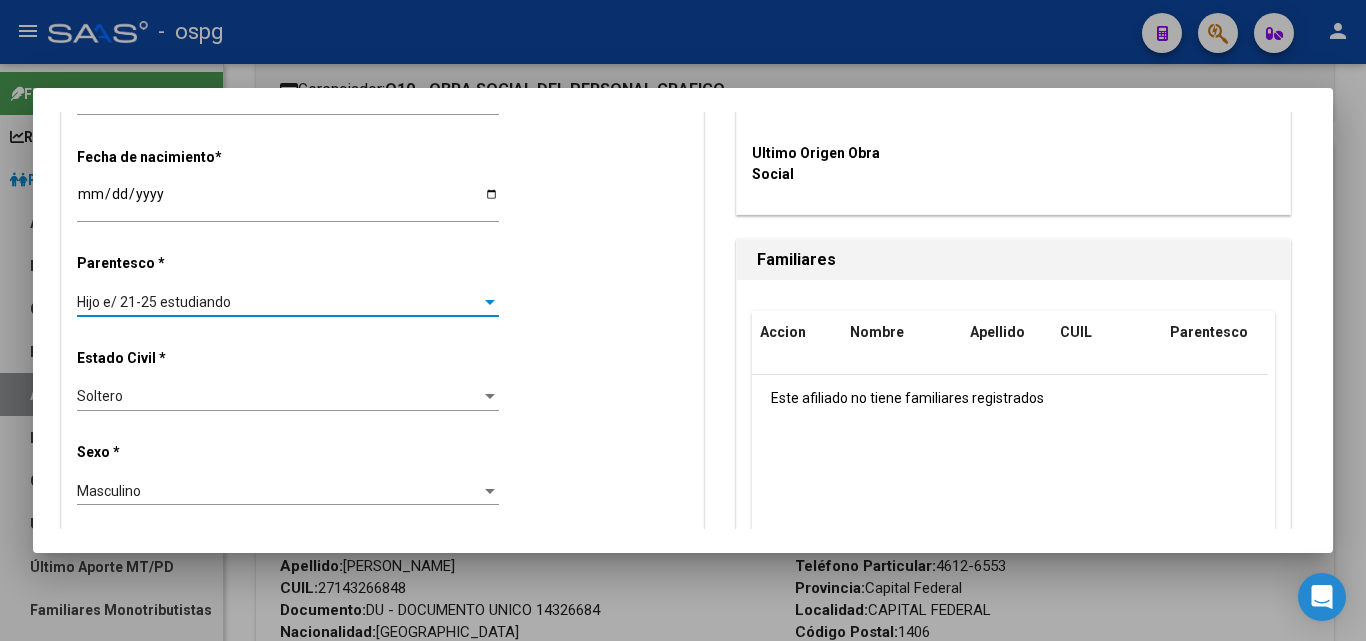 click on "Hijo e/ 21-25 estudiando" at bounding box center [154, 302] 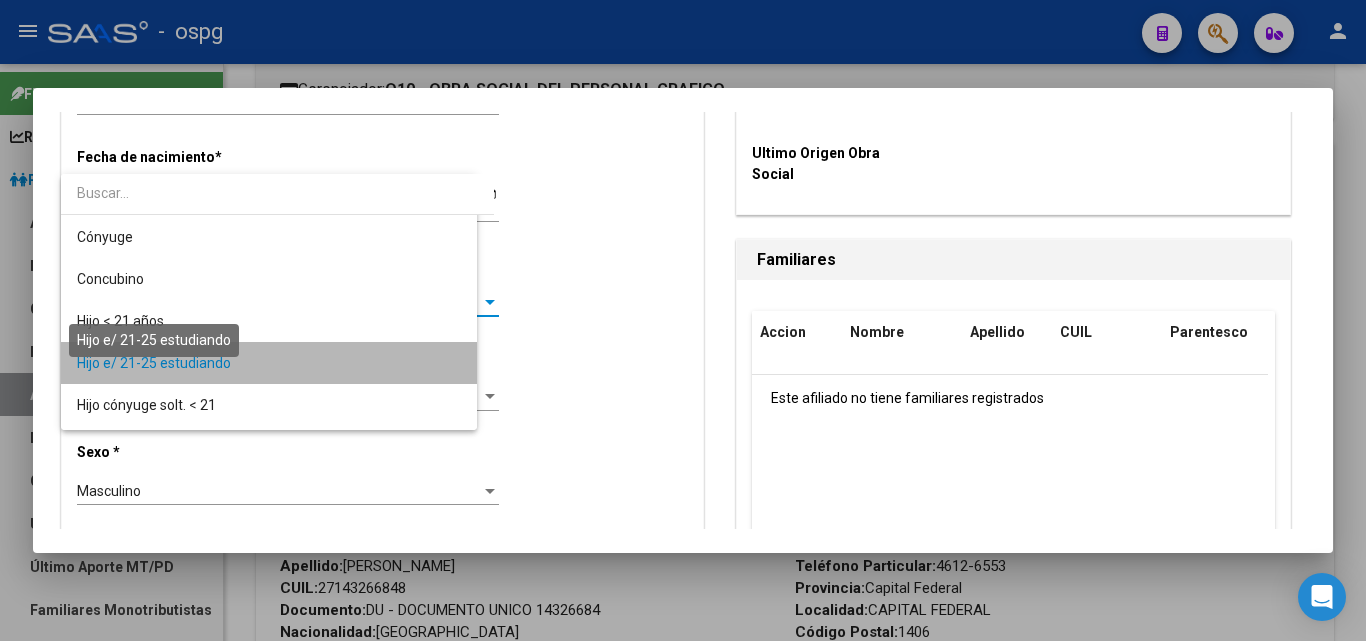 click on "Hijo e/ 21-25 estudiando" at bounding box center [154, 363] 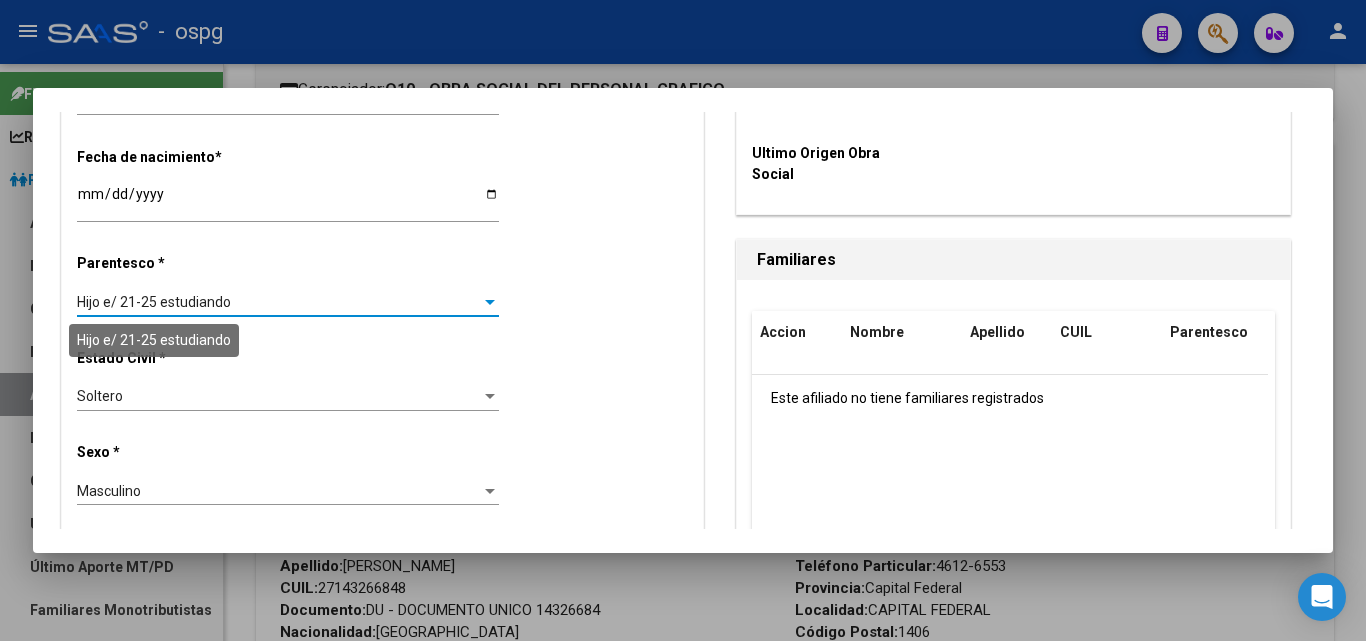scroll, scrollTop: 61, scrollLeft: 0, axis: vertical 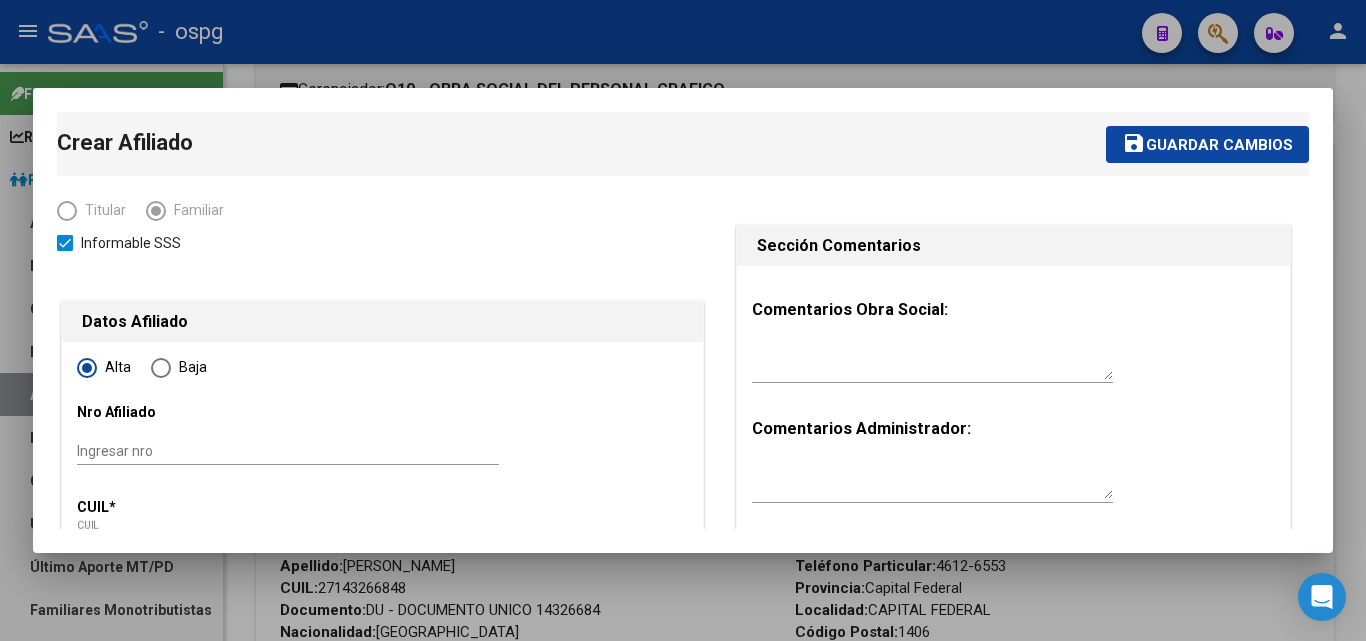 click on "Guardar cambios" at bounding box center [1219, 145] 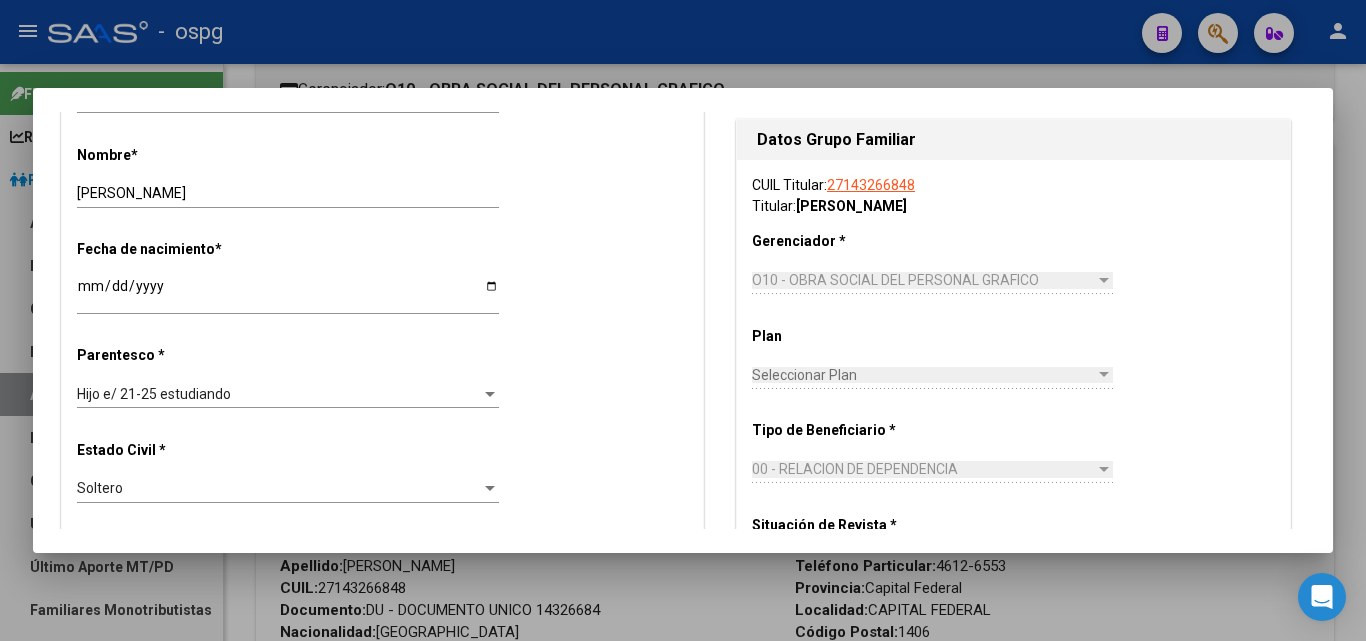 scroll, scrollTop: 0, scrollLeft: 0, axis: both 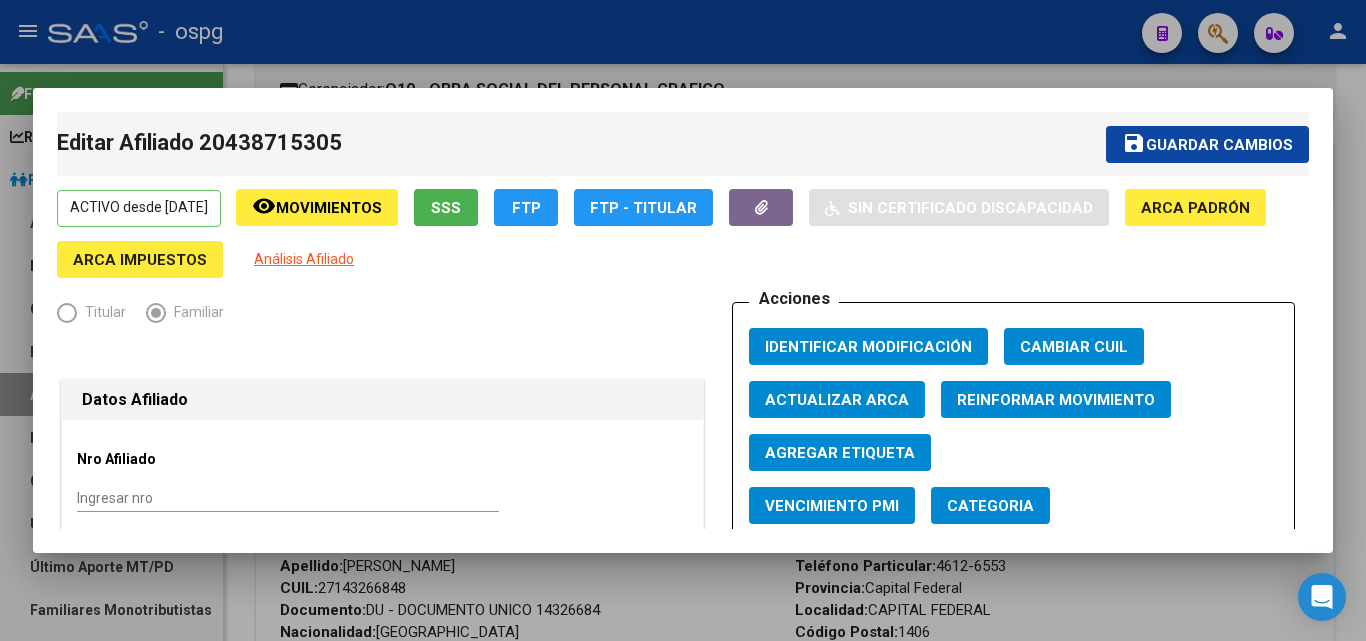 click at bounding box center (683, 320) 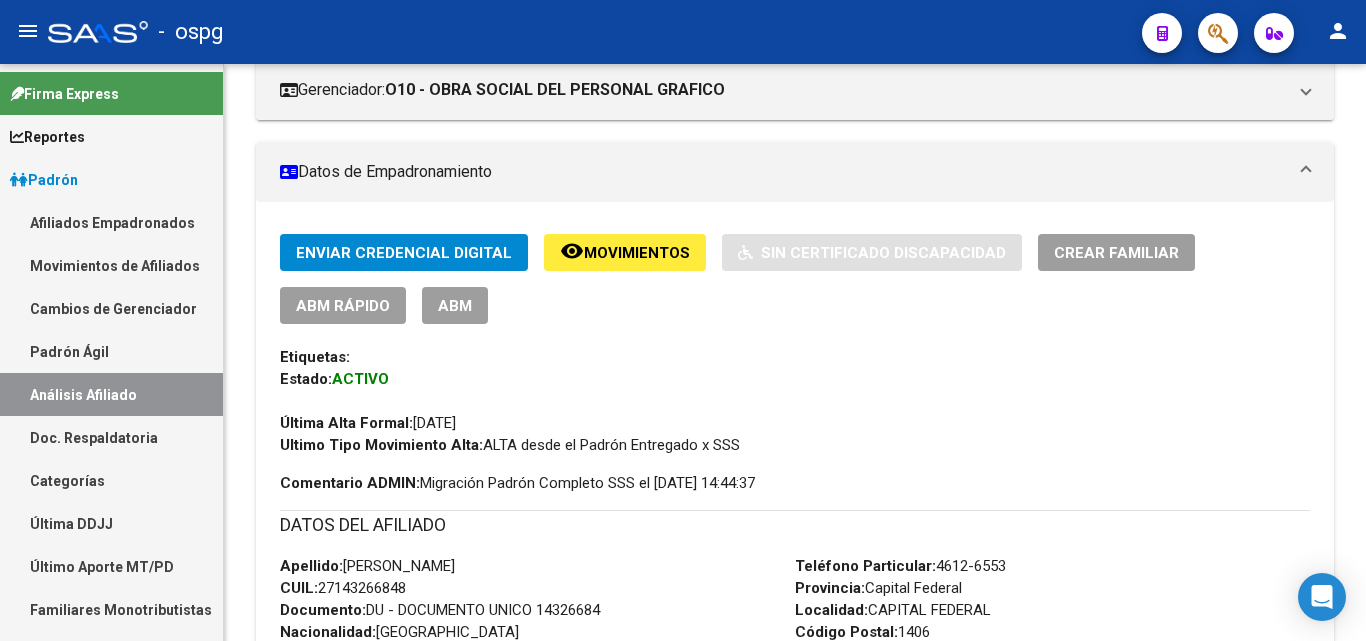 scroll, scrollTop: 919, scrollLeft: 0, axis: vertical 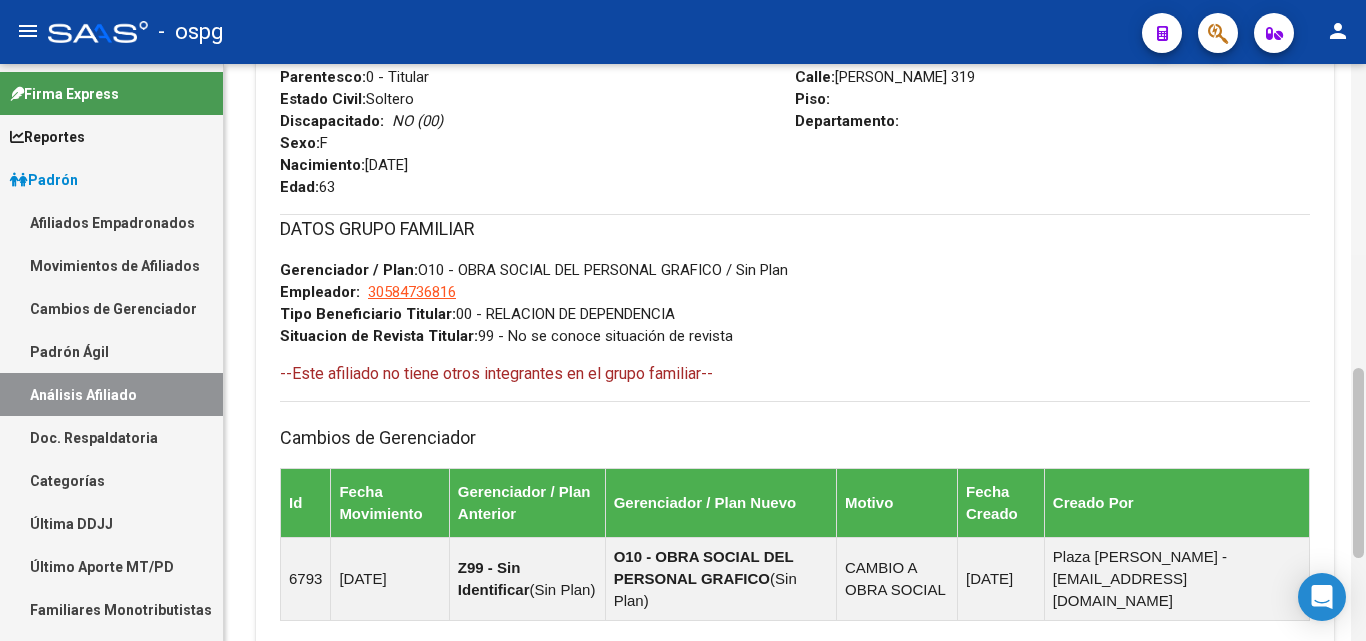 drag, startPoint x: 1365, startPoint y: 248, endPoint x: 1361, endPoint y: 182, distance: 66.1211 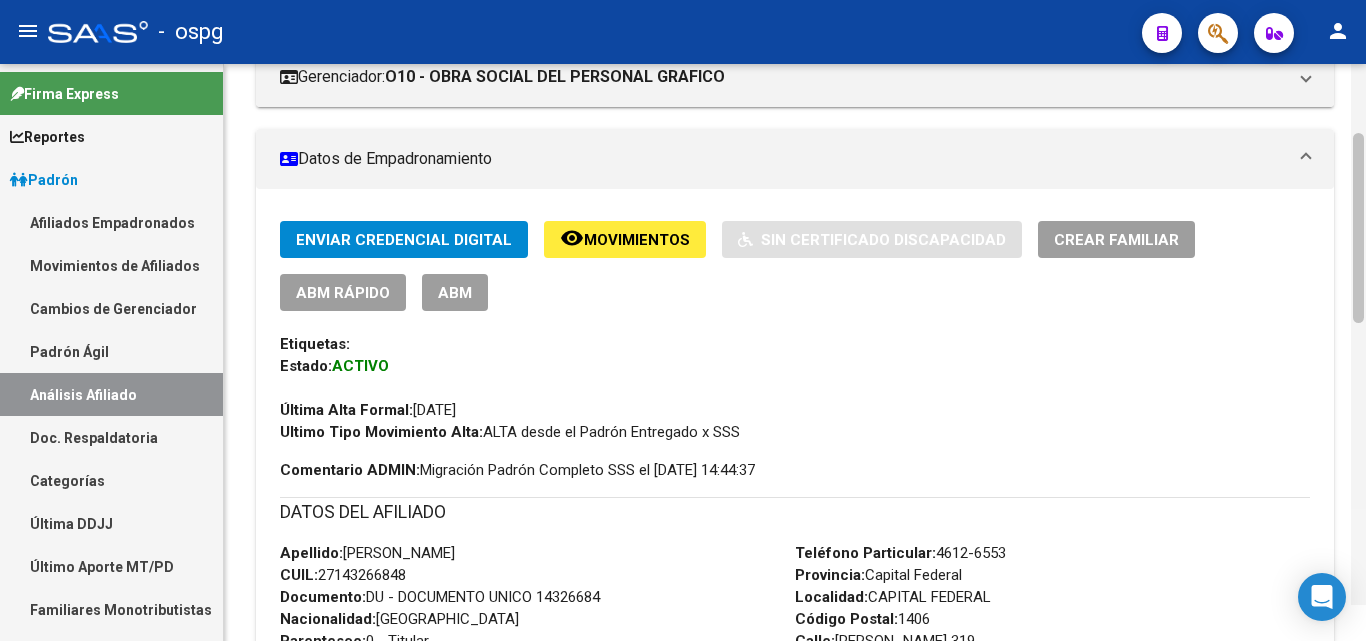 scroll, scrollTop: 319, scrollLeft: 0, axis: vertical 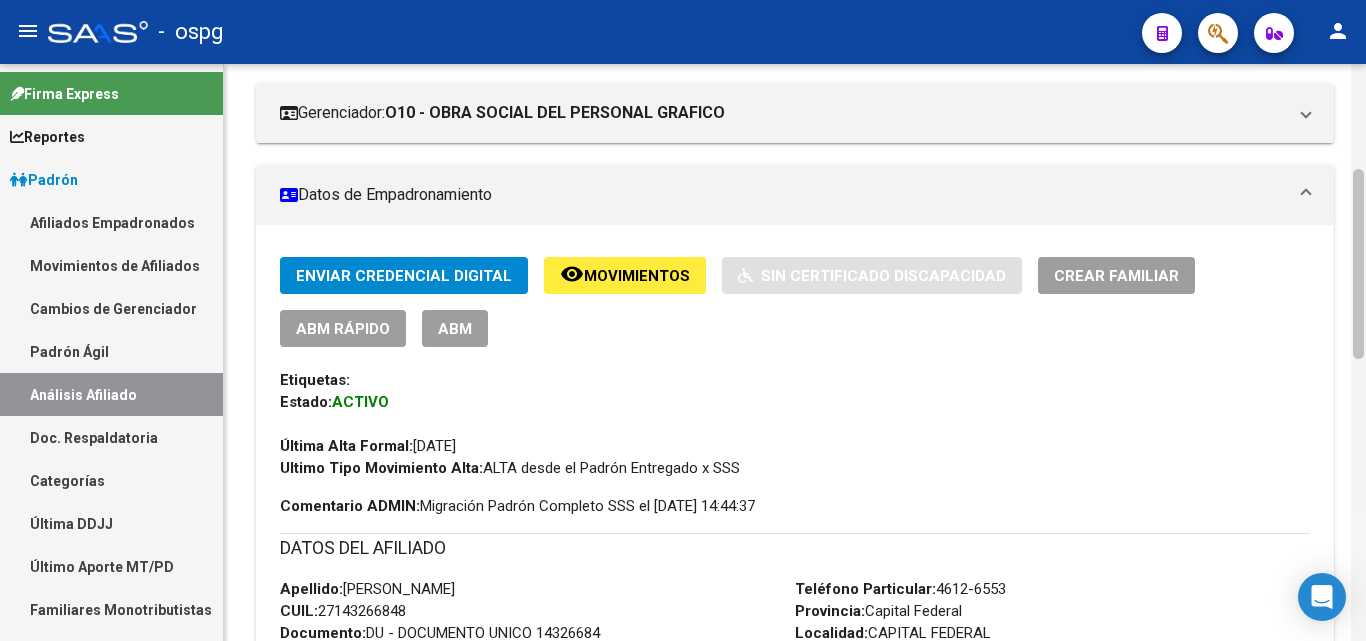 drag, startPoint x: 1359, startPoint y: 386, endPoint x: 1365, endPoint y: 187, distance: 199.09044 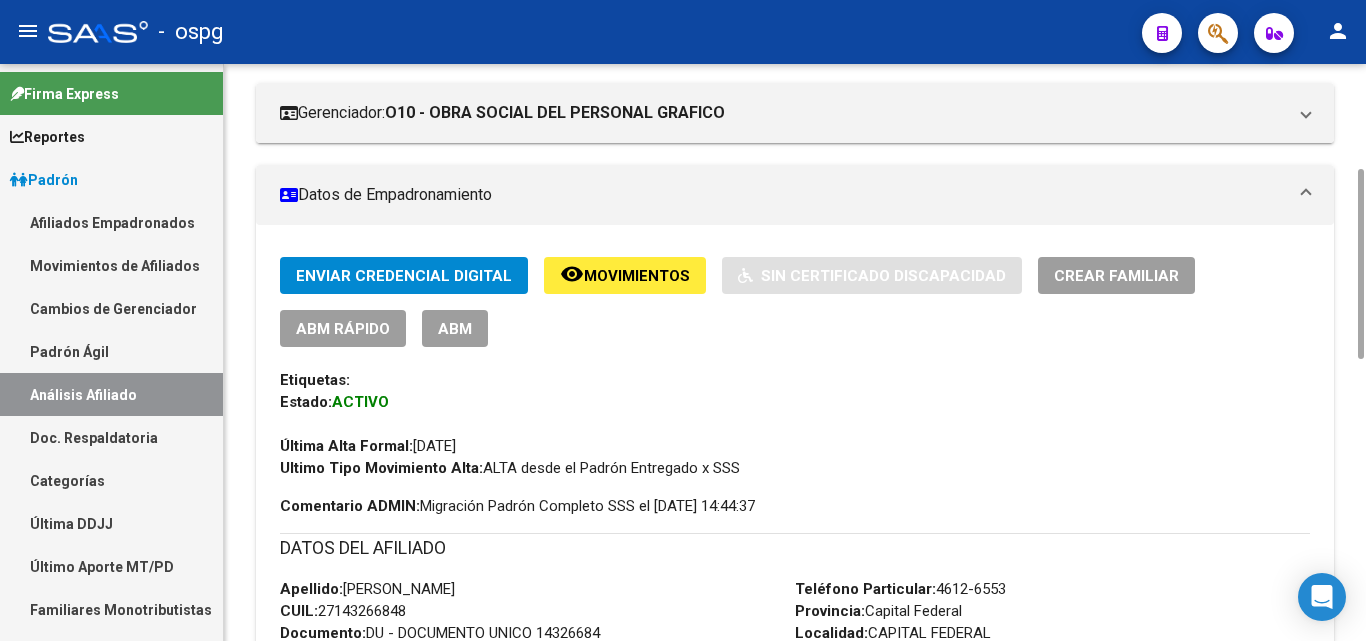 click on "Crear Familiar" at bounding box center (1116, 276) 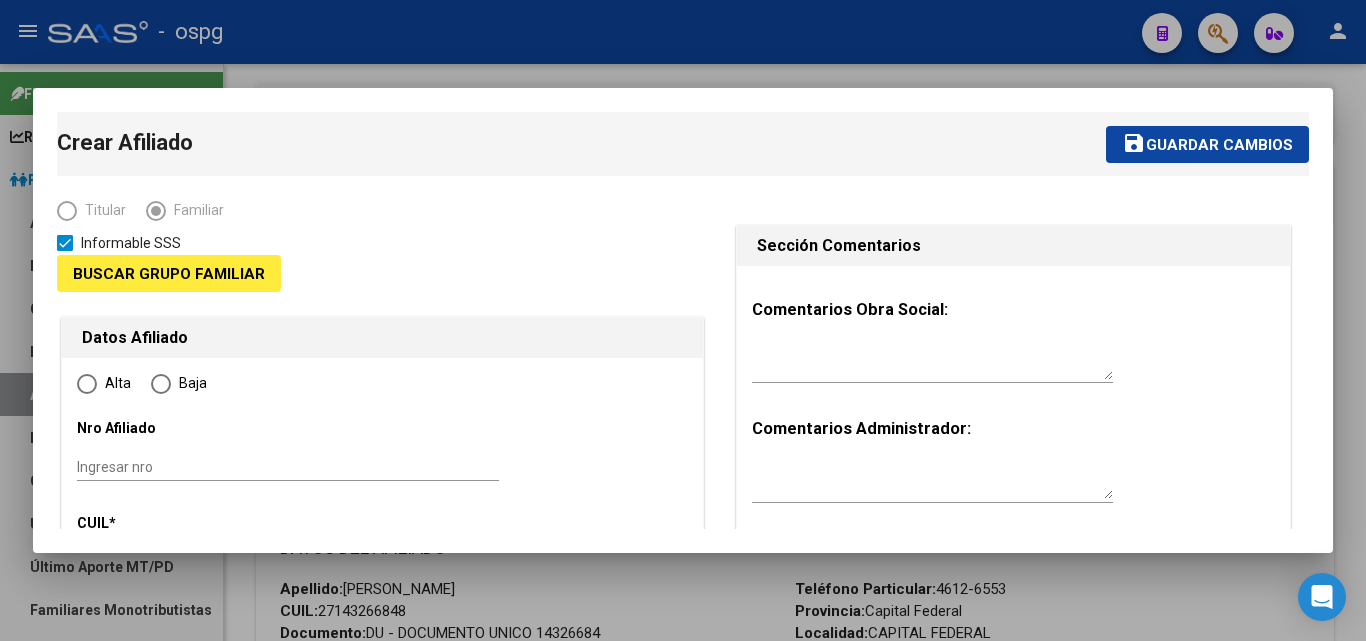 type on "30-58473681-6" 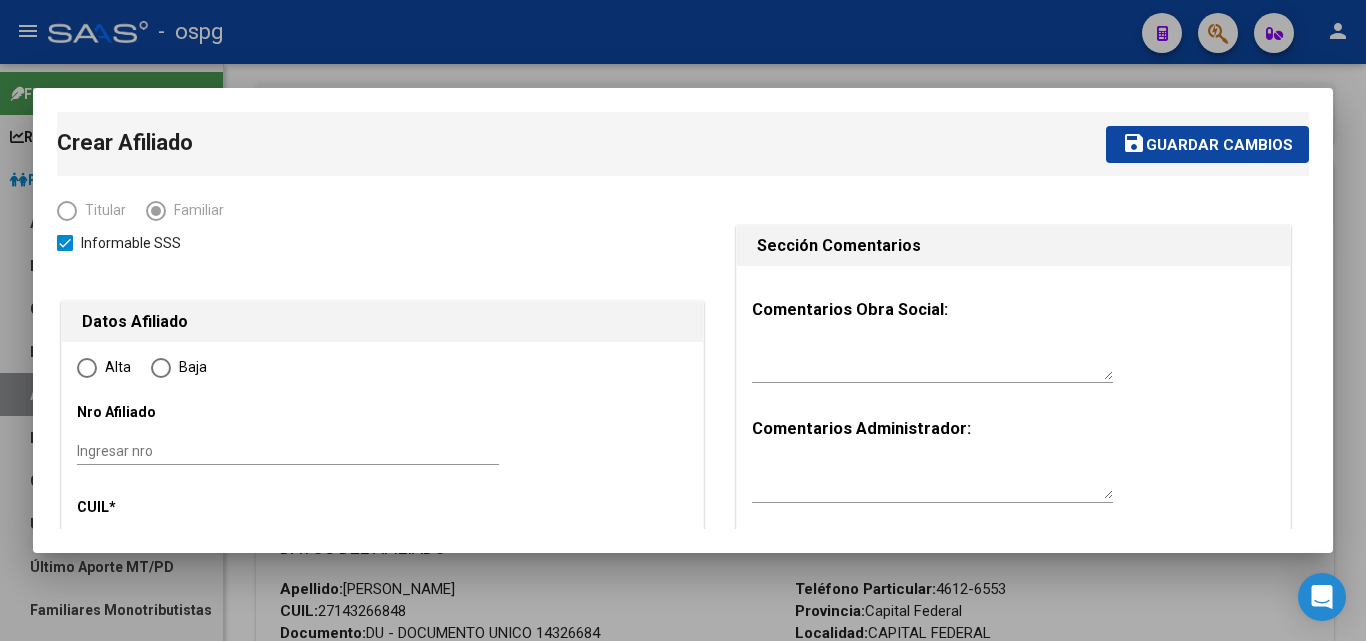 type on "CAPITAL FEDERAL" 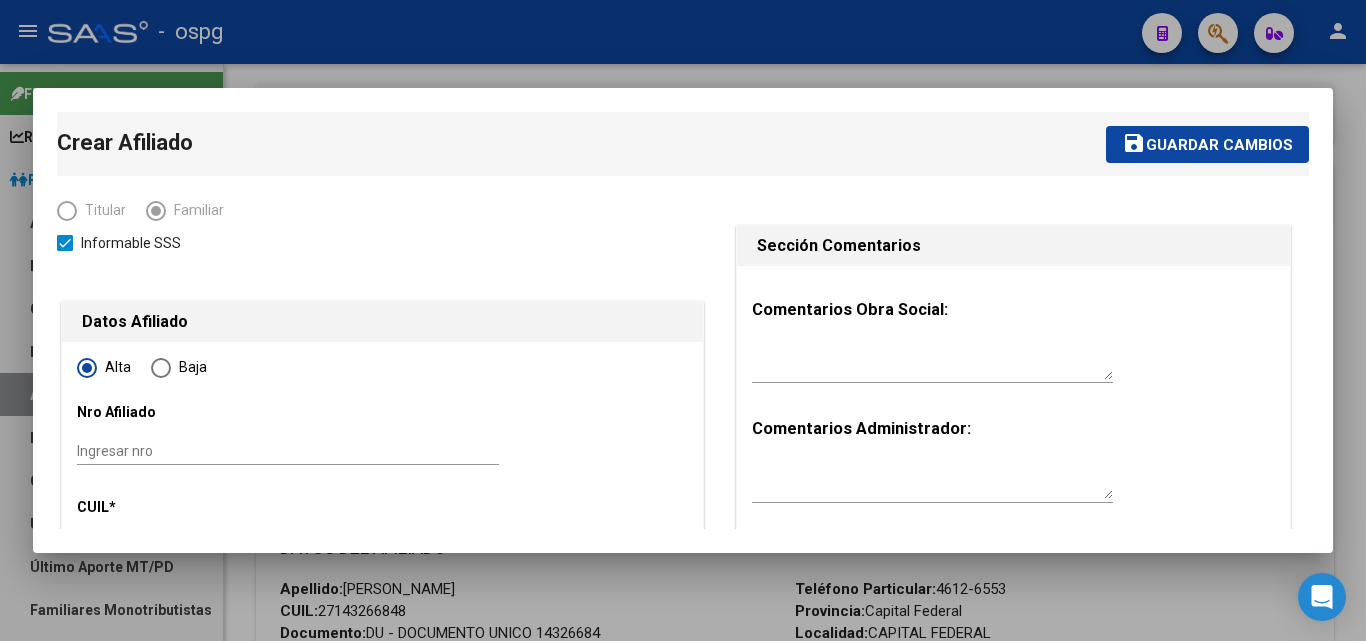 type on "30-58473681-6" 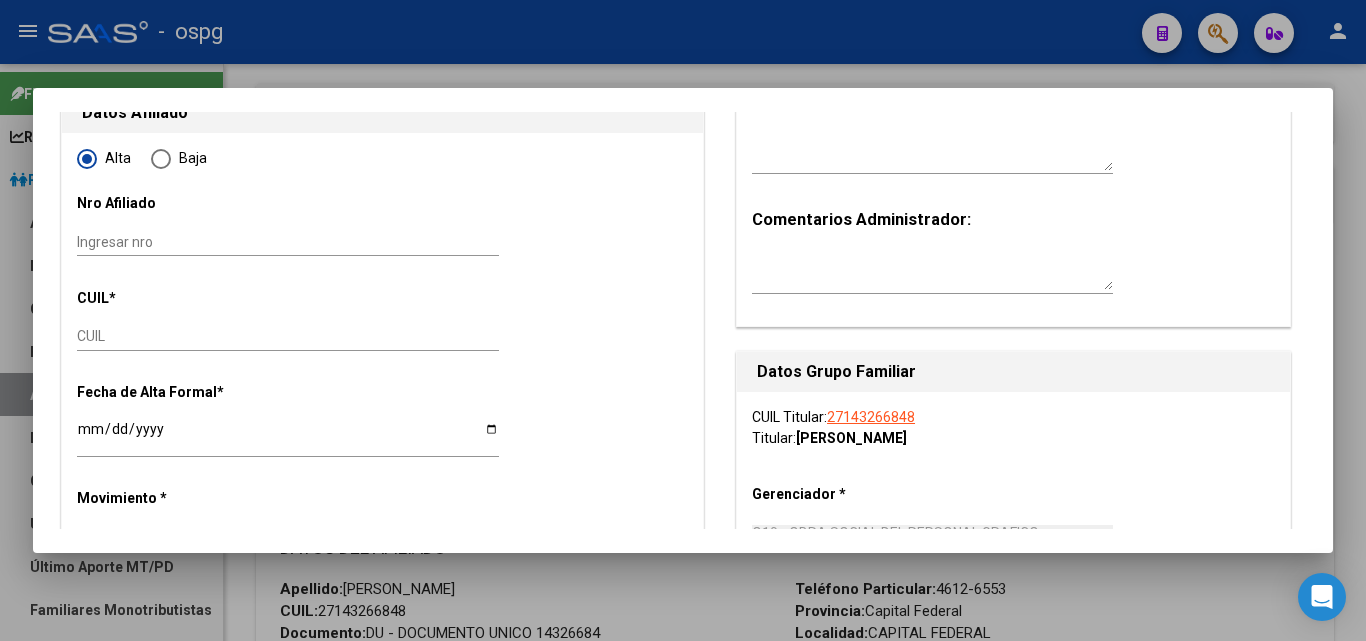 scroll, scrollTop: 202, scrollLeft: 0, axis: vertical 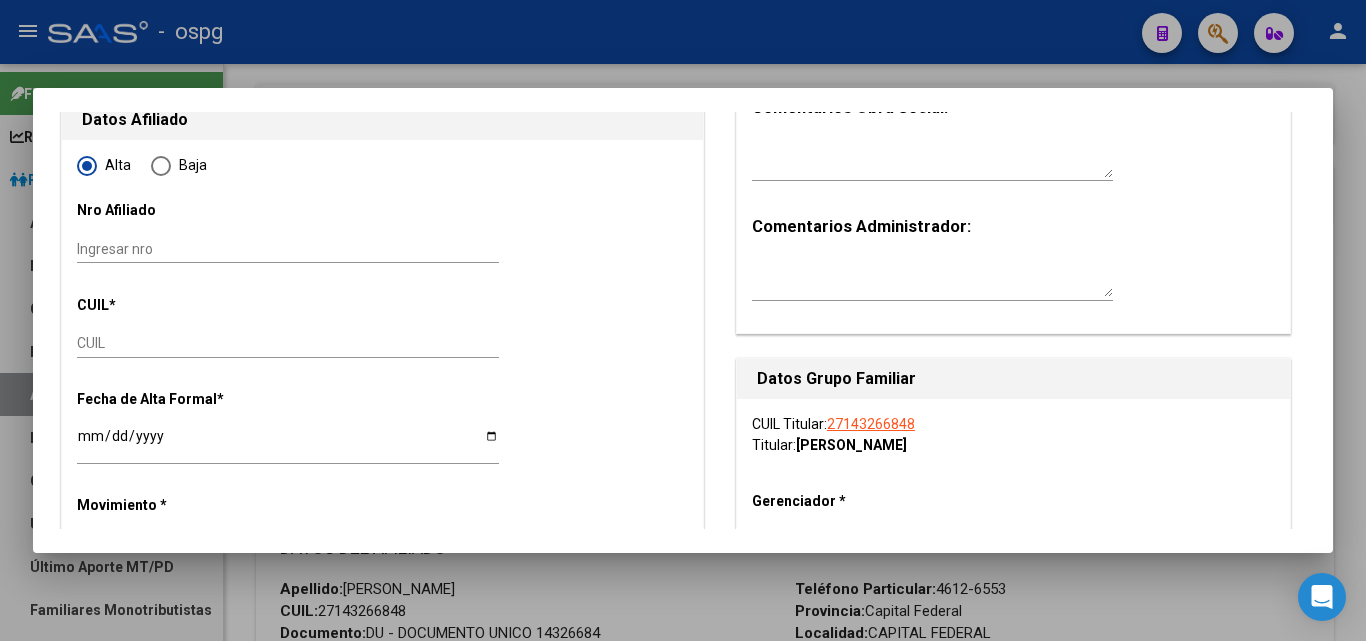 click on "CUIL" at bounding box center [288, 343] 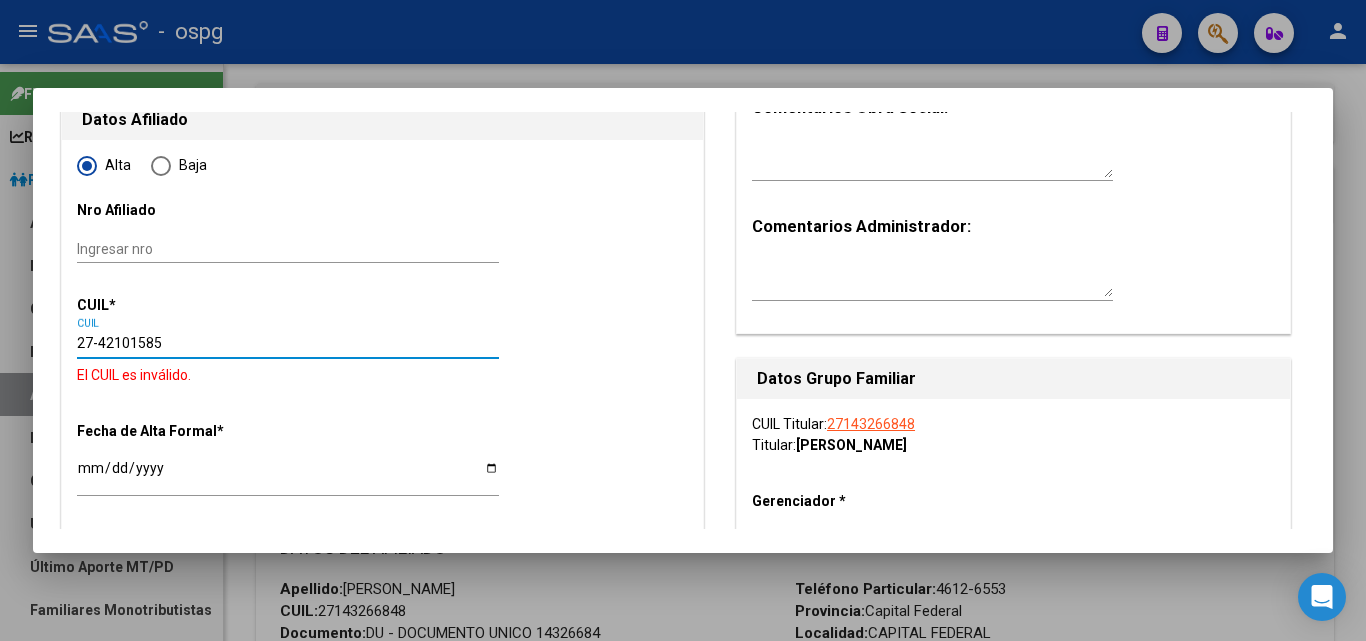 type on "27-42101585-1" 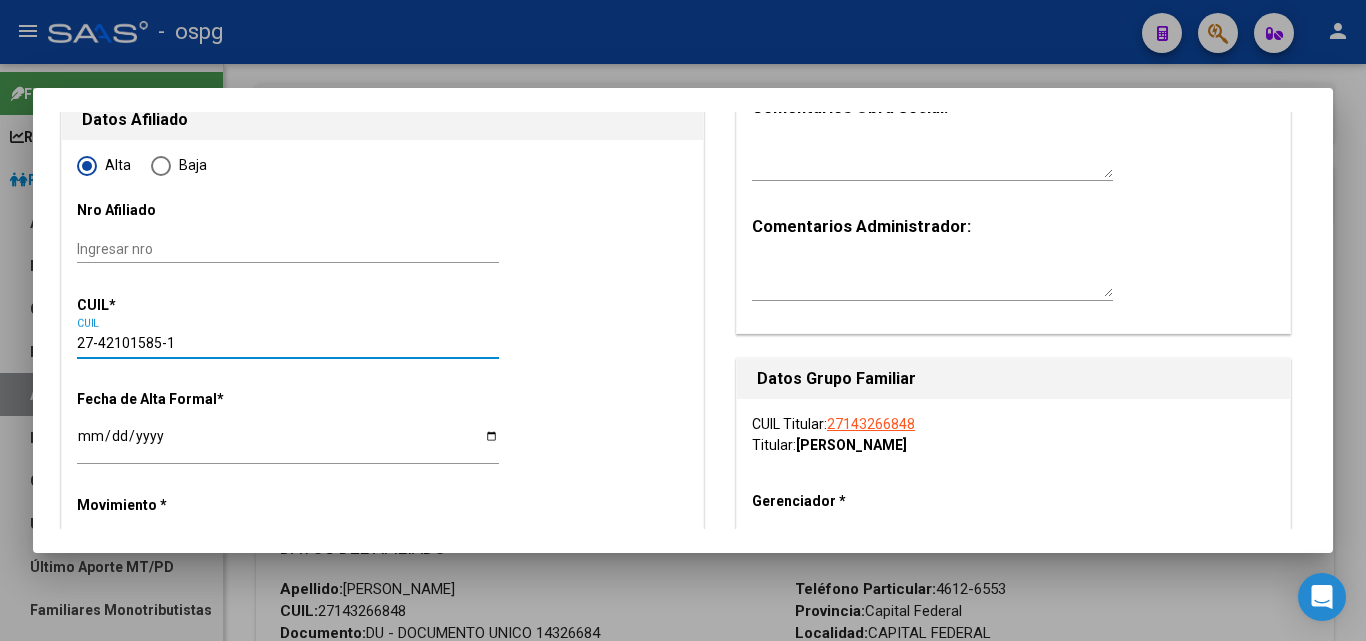 type on "42101585" 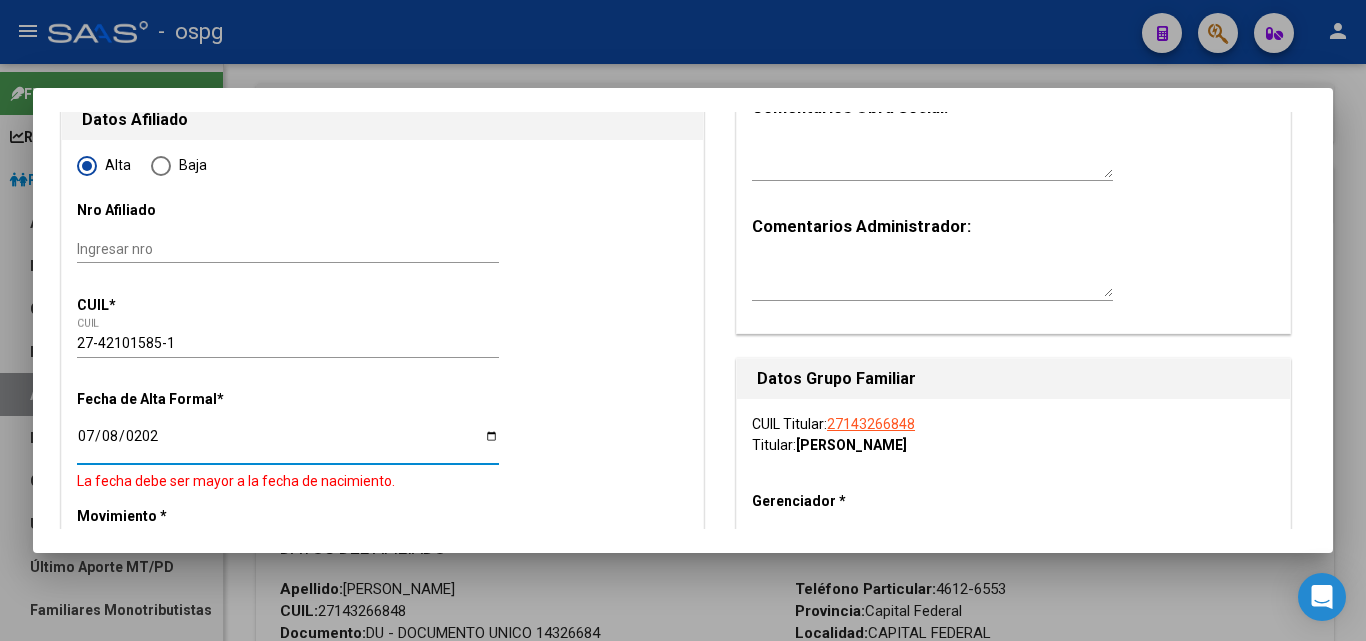 type on "[DATE]" 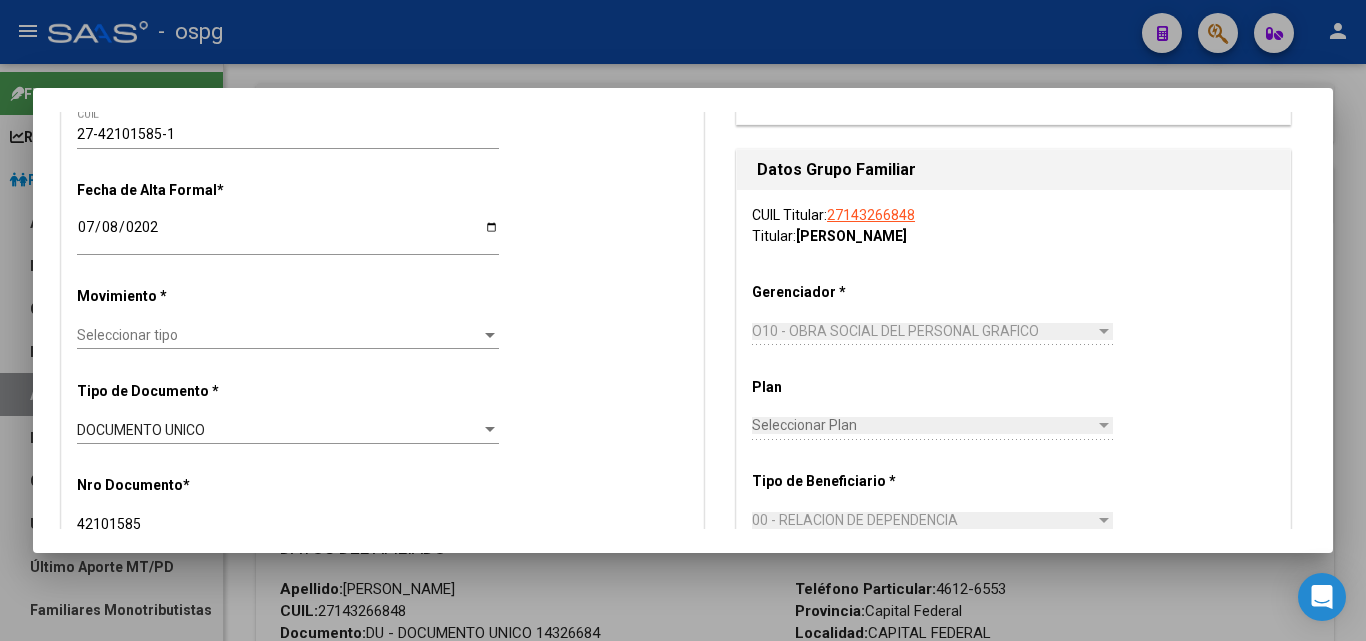 scroll, scrollTop: 419, scrollLeft: 0, axis: vertical 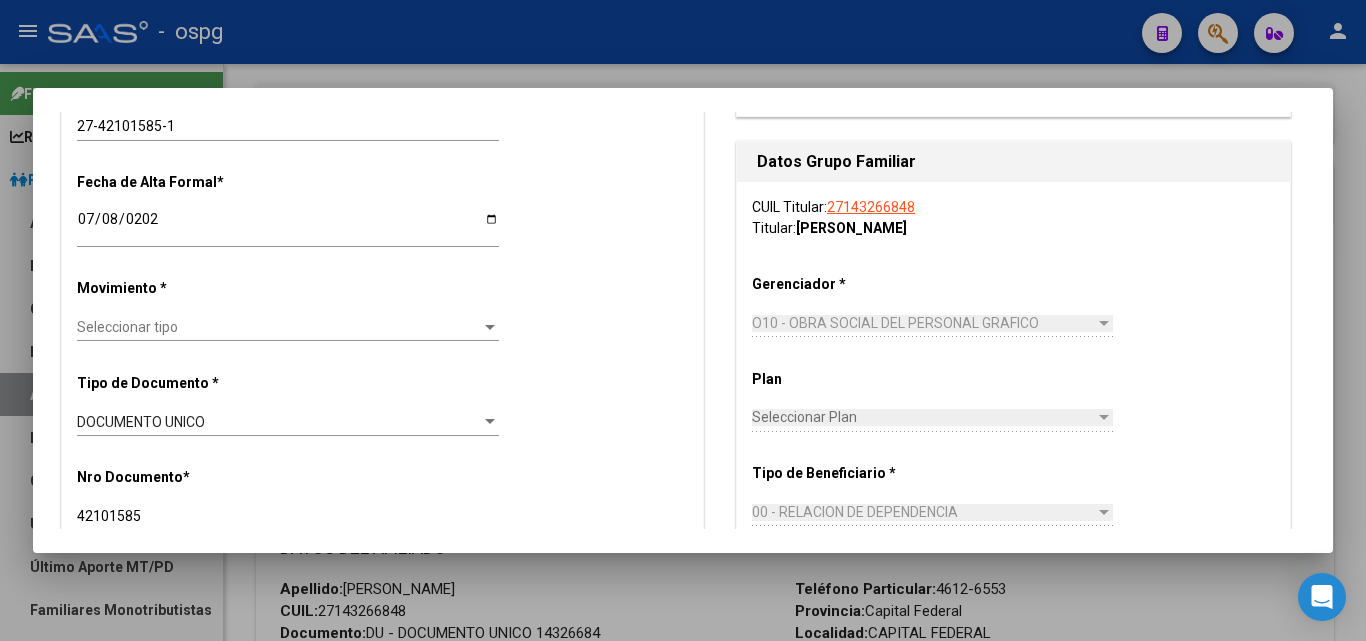 click at bounding box center (490, 327) 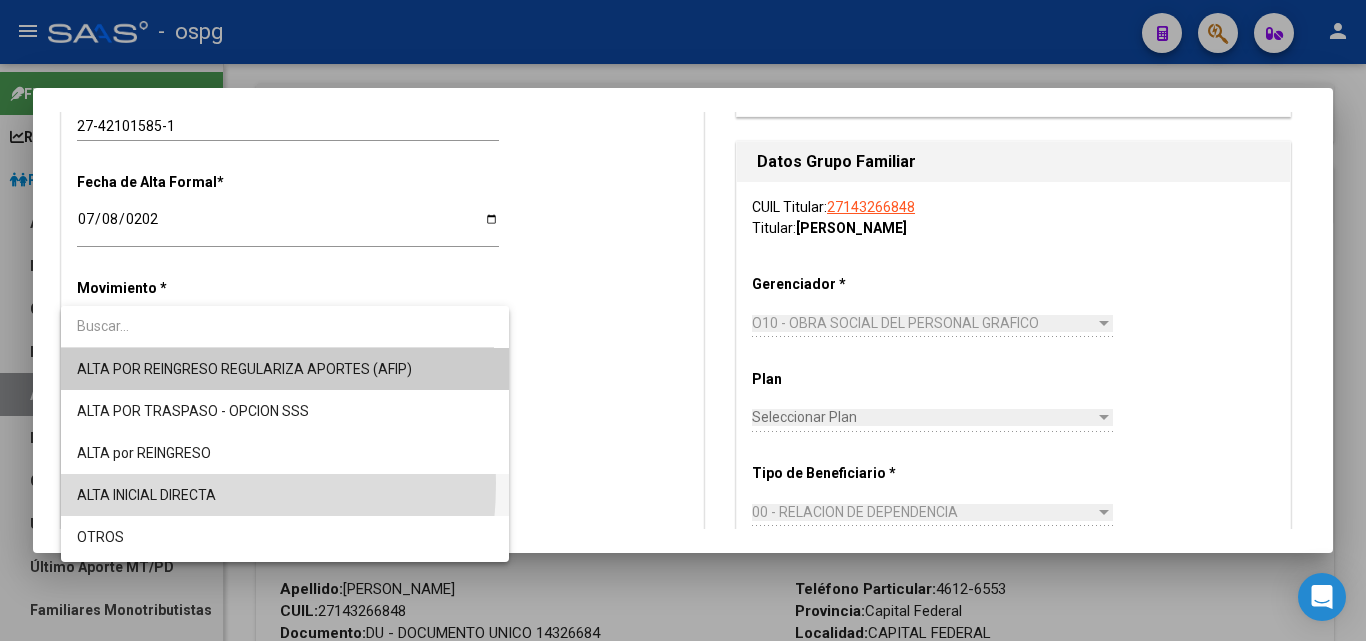 click on "ALTA INICIAL DIRECTA" at bounding box center (285, 495) 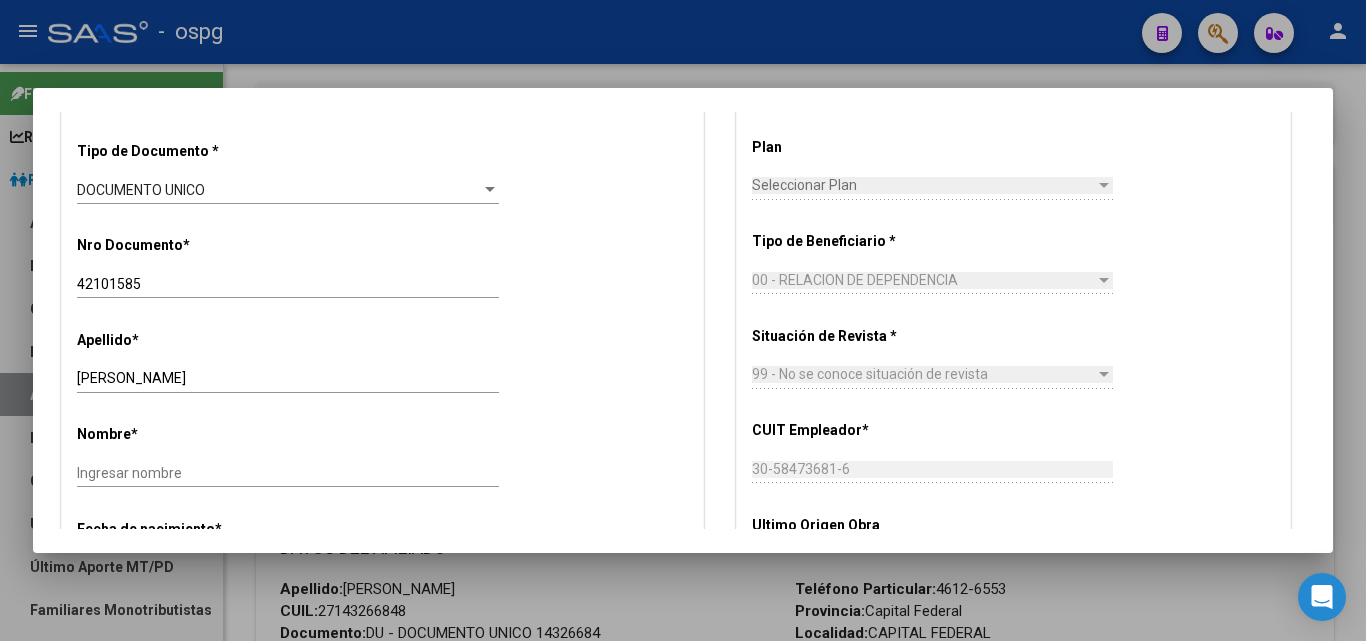 scroll, scrollTop: 682, scrollLeft: 0, axis: vertical 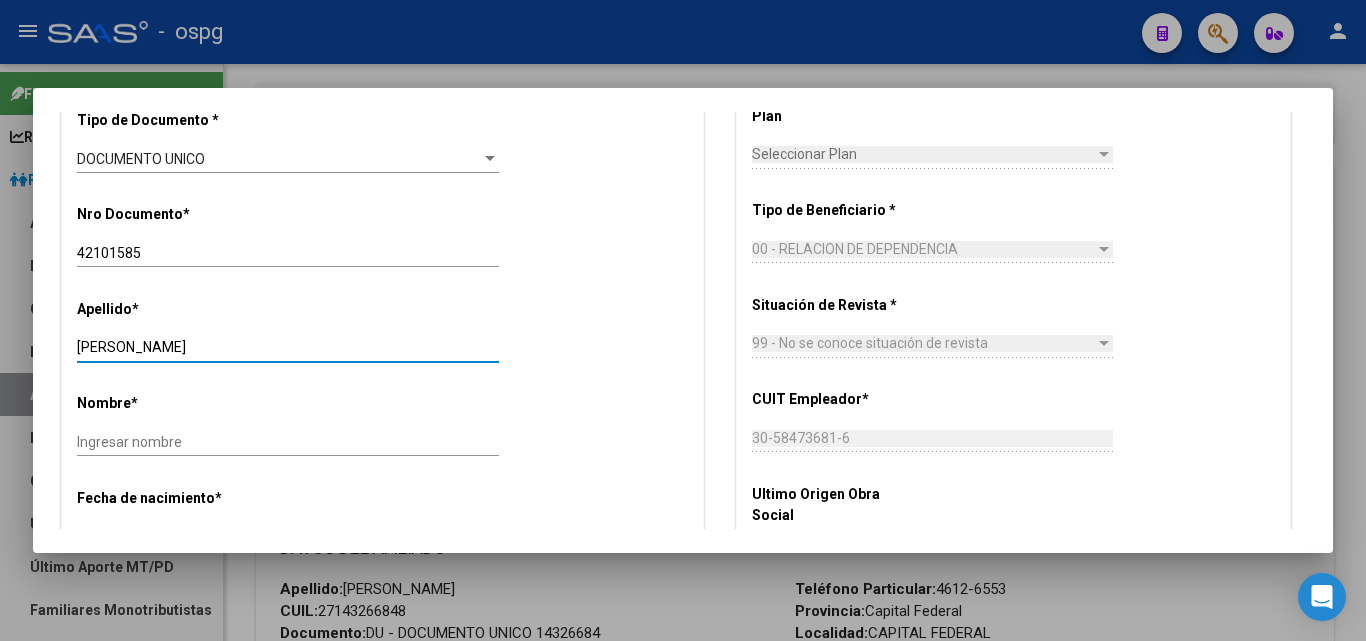 drag, startPoint x: 280, startPoint y: 348, endPoint x: 125, endPoint y: 341, distance: 155.15799 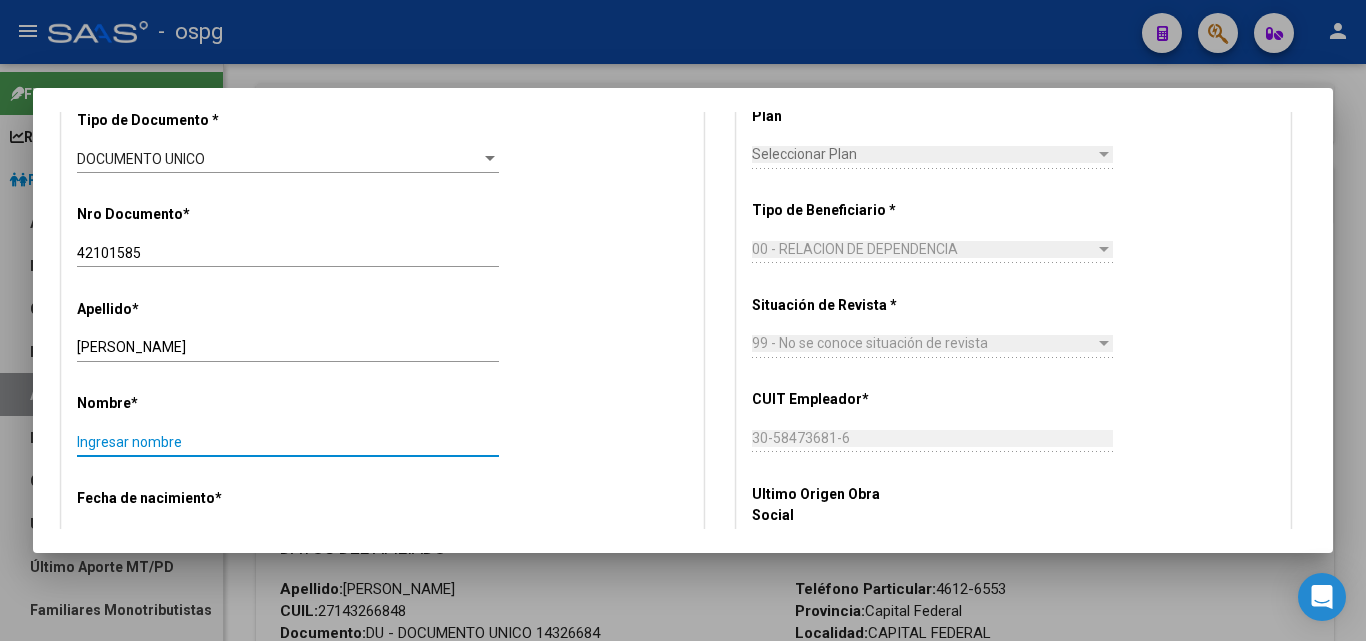 paste on "[PERSON_NAME]" 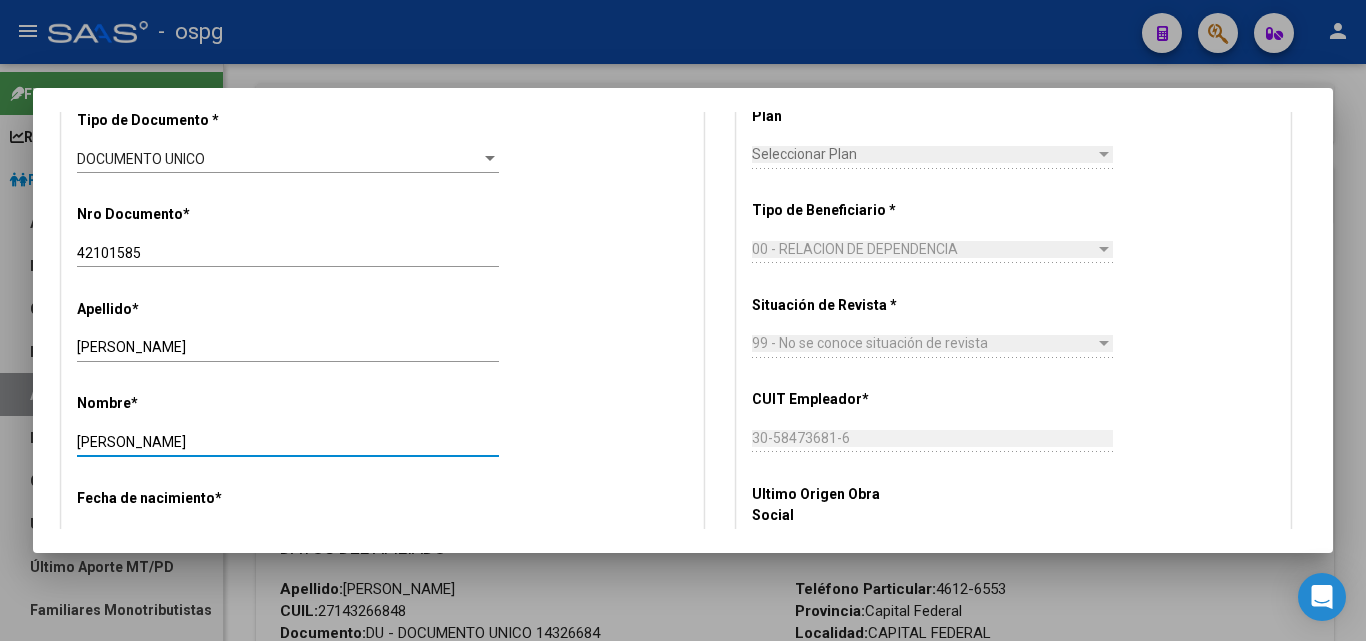 type on "[PERSON_NAME]" 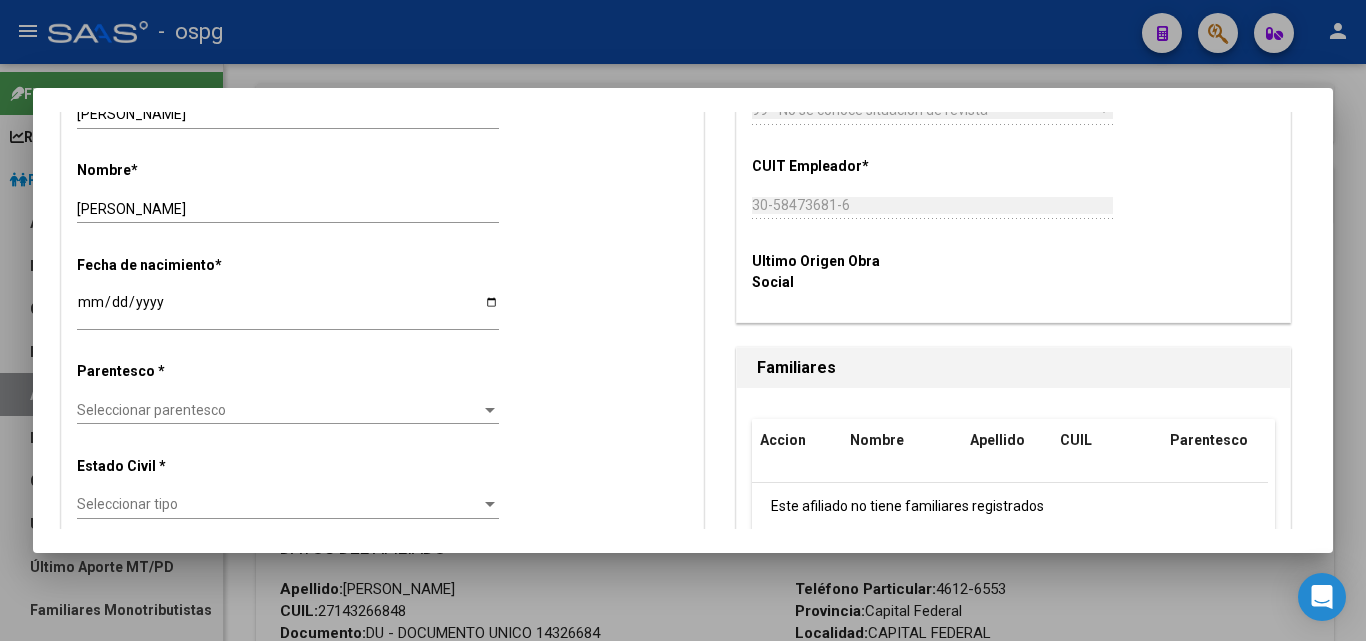 scroll, scrollTop: 923, scrollLeft: 0, axis: vertical 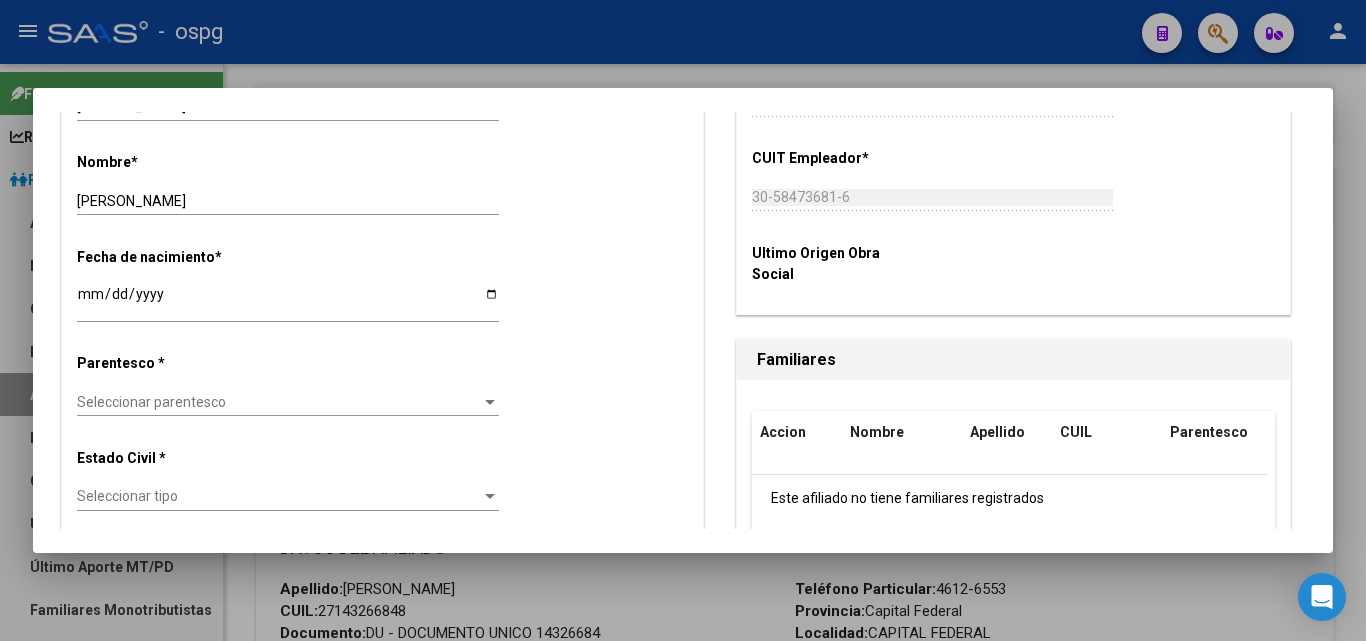 click at bounding box center [490, 402] 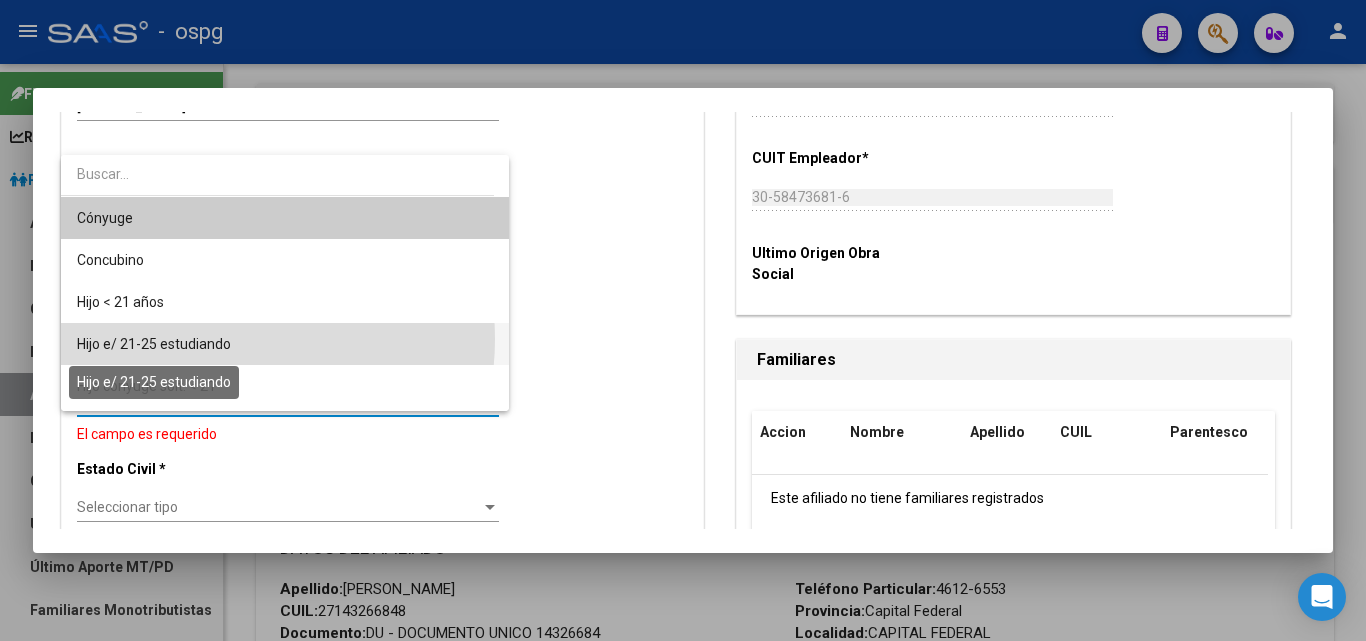 click on "Hijo e/ 21-25 estudiando" at bounding box center (154, 344) 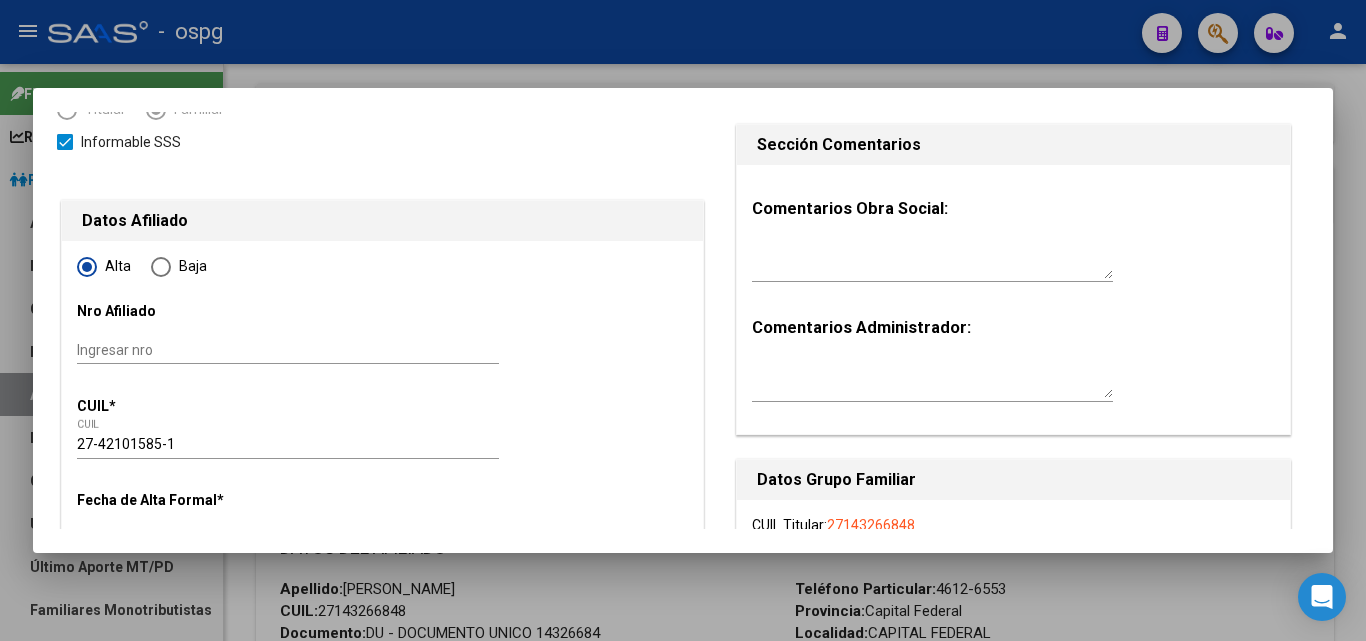 scroll, scrollTop: 0, scrollLeft: 0, axis: both 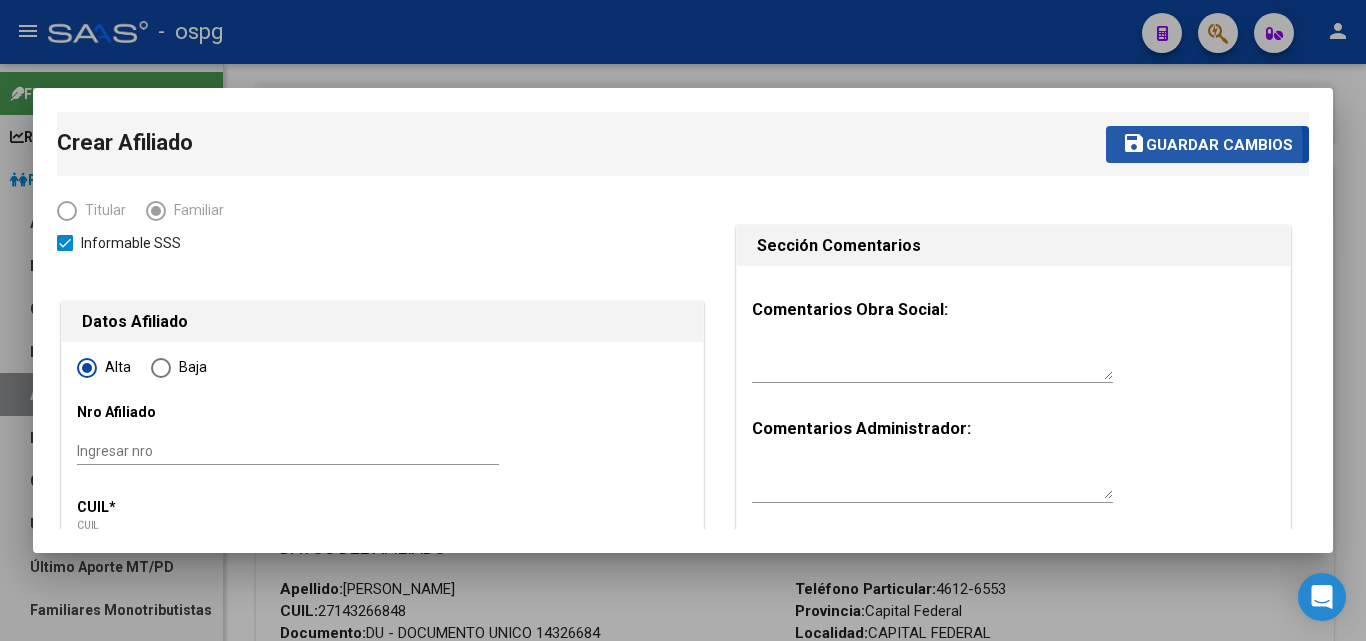 click on "Guardar cambios" at bounding box center [1219, 145] 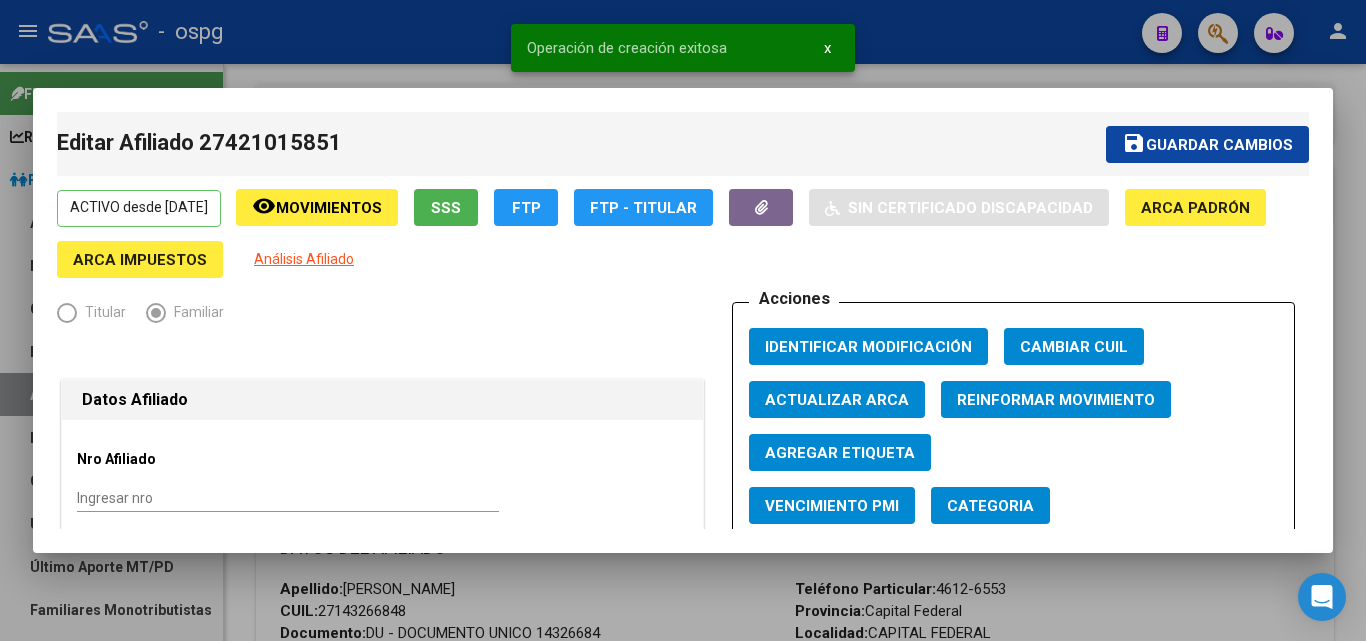 click at bounding box center [683, 320] 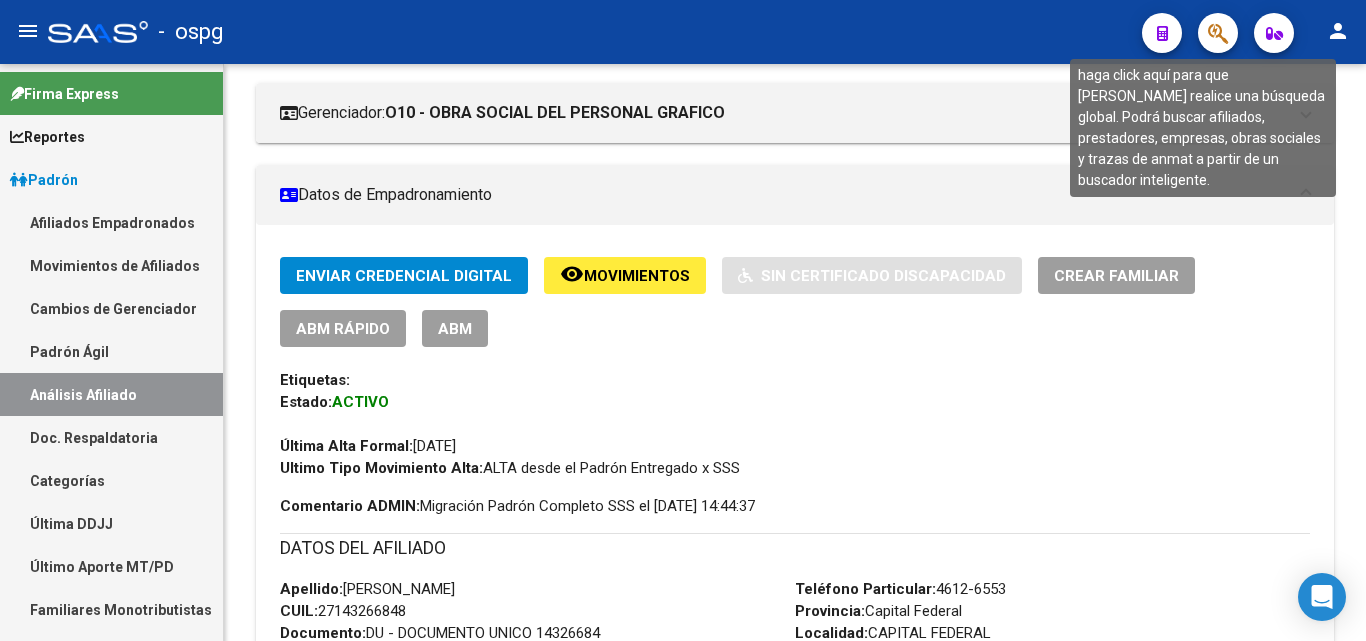 click 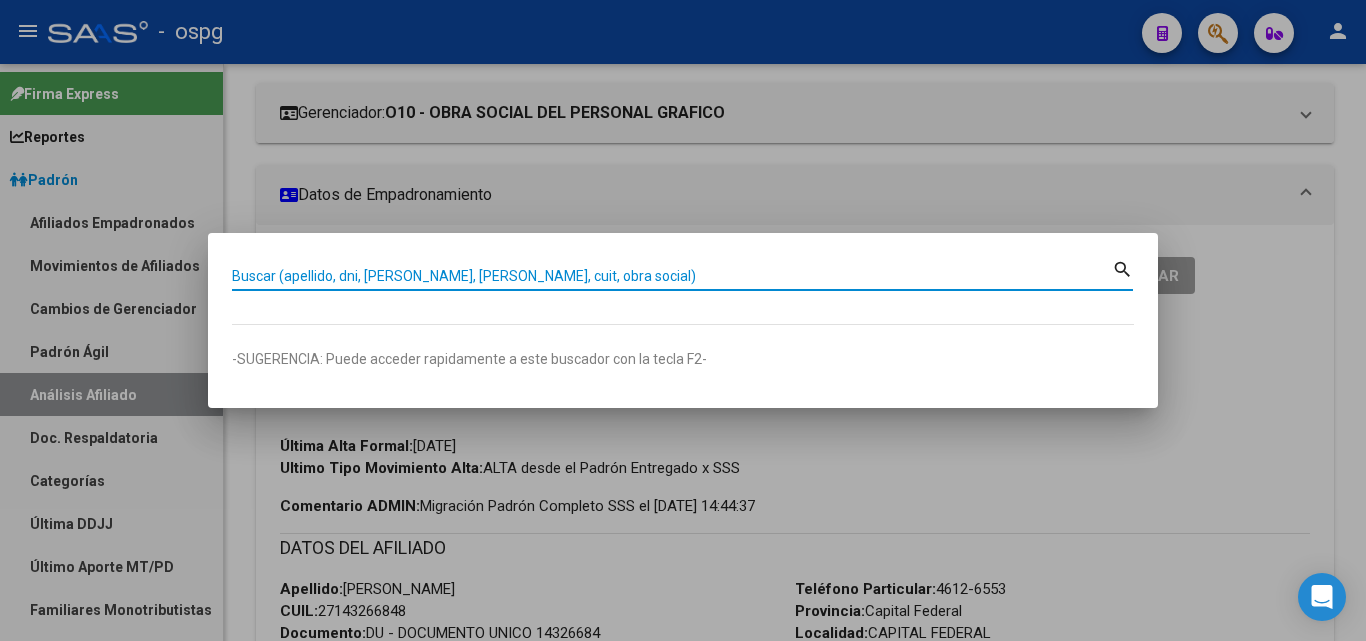 click at bounding box center (683, 320) 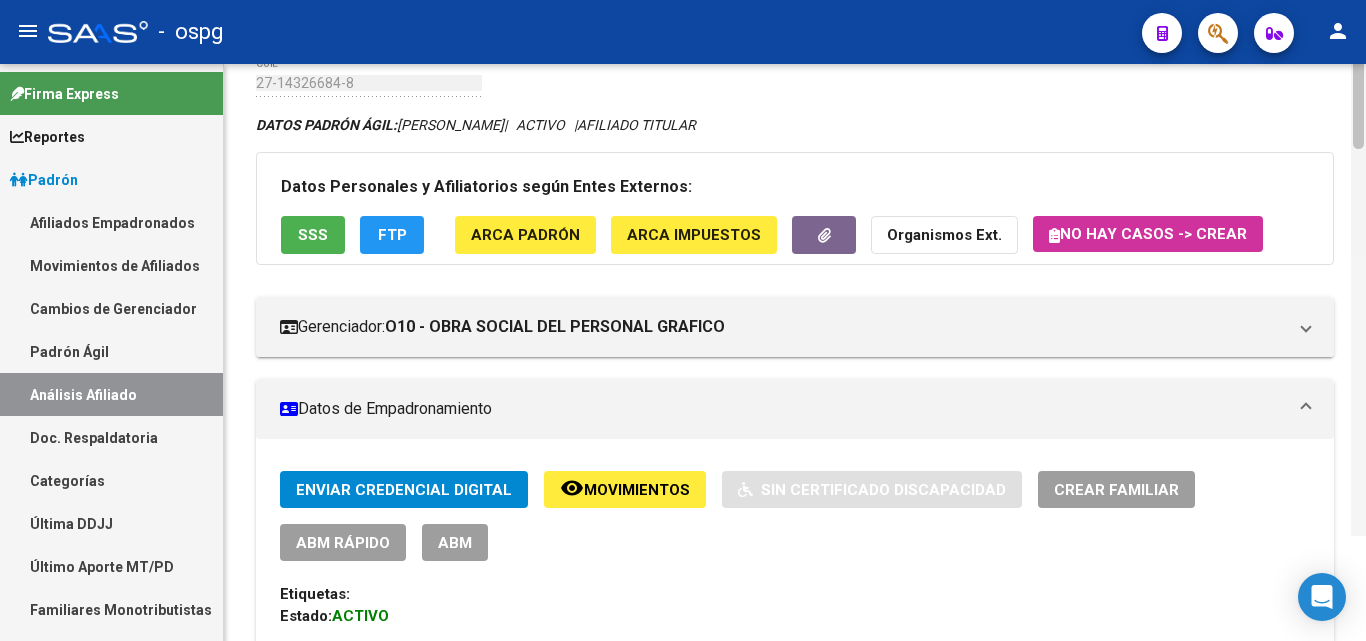 scroll, scrollTop: 0, scrollLeft: 0, axis: both 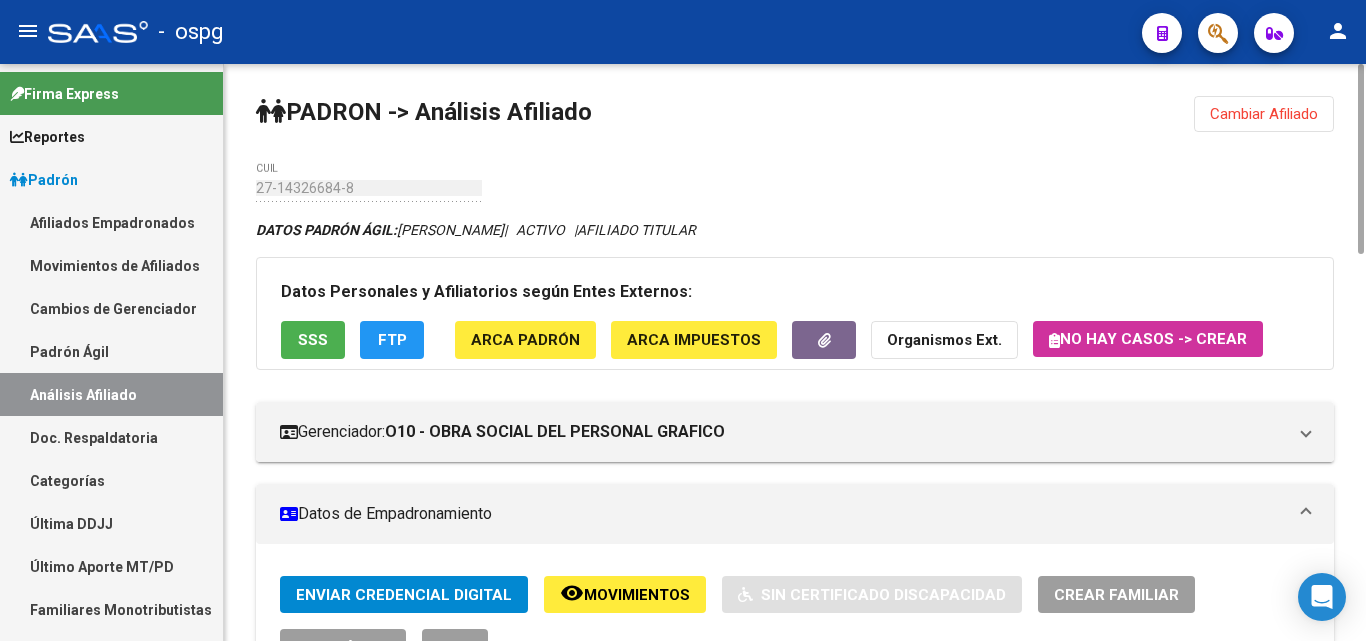 drag, startPoint x: 1359, startPoint y: 89, endPoint x: 1364, endPoint y: -4, distance: 93.13431 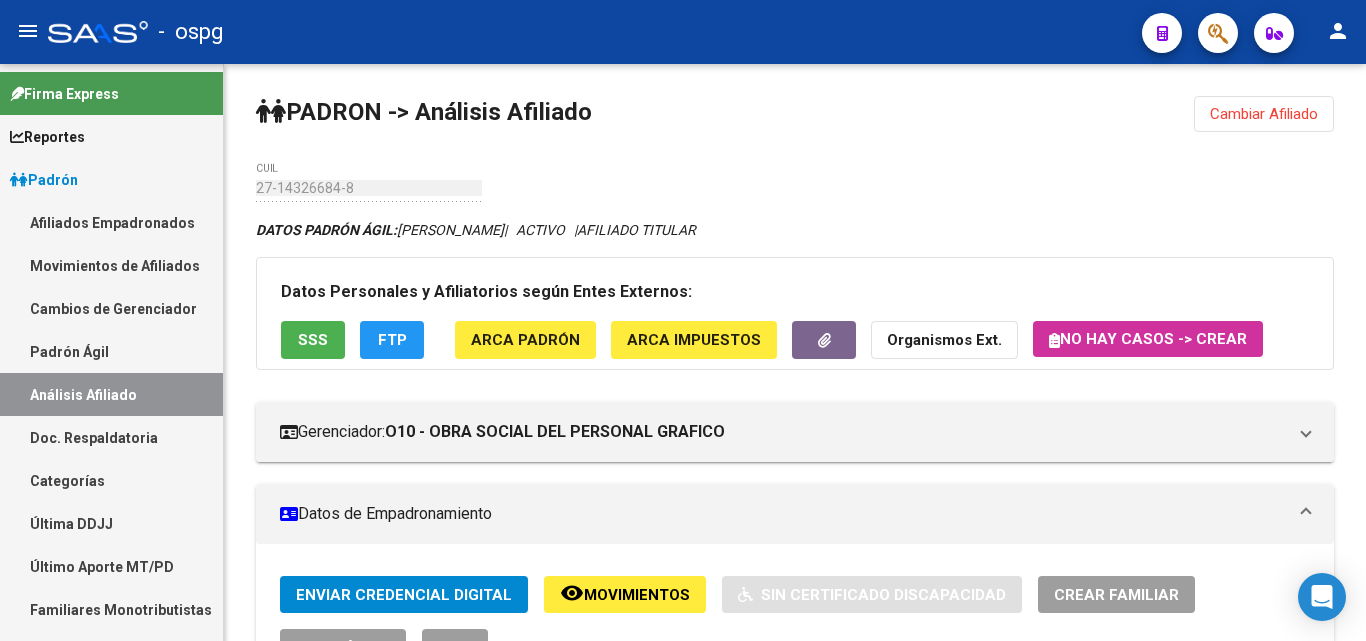 click on "person" 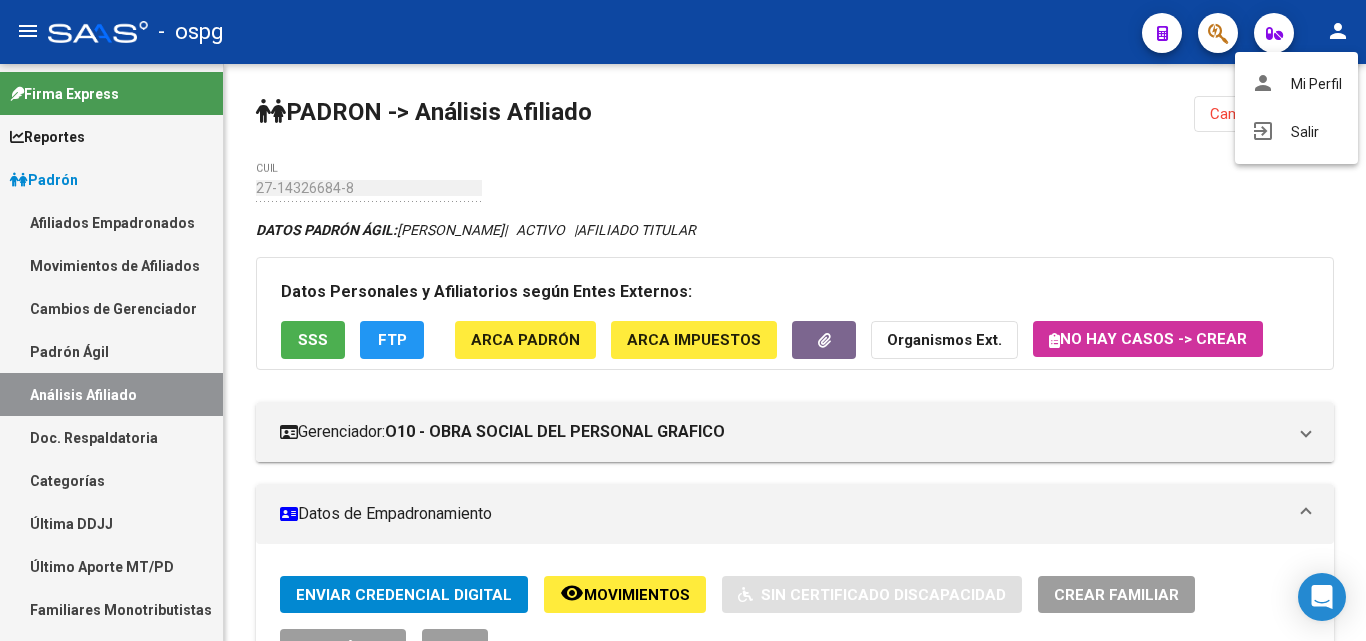 click at bounding box center (683, 320) 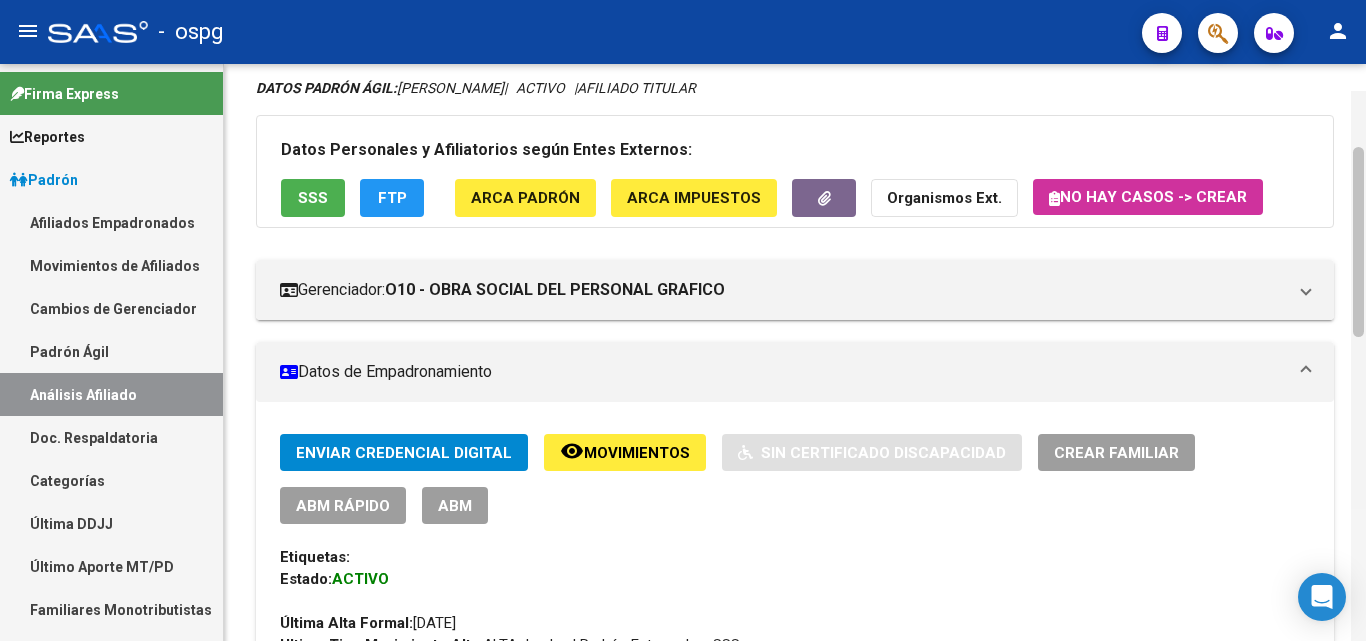 scroll, scrollTop: 45, scrollLeft: 0, axis: vertical 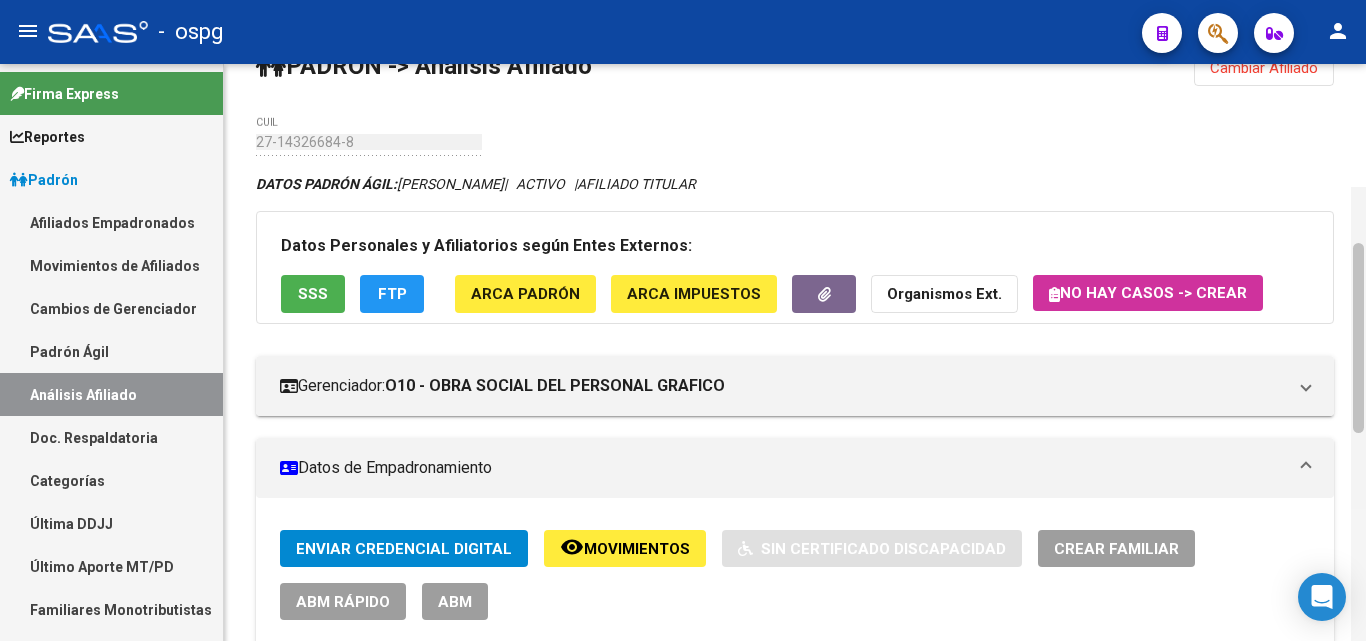drag, startPoint x: 1358, startPoint y: 127, endPoint x: 1365, endPoint y: 142, distance: 16.552946 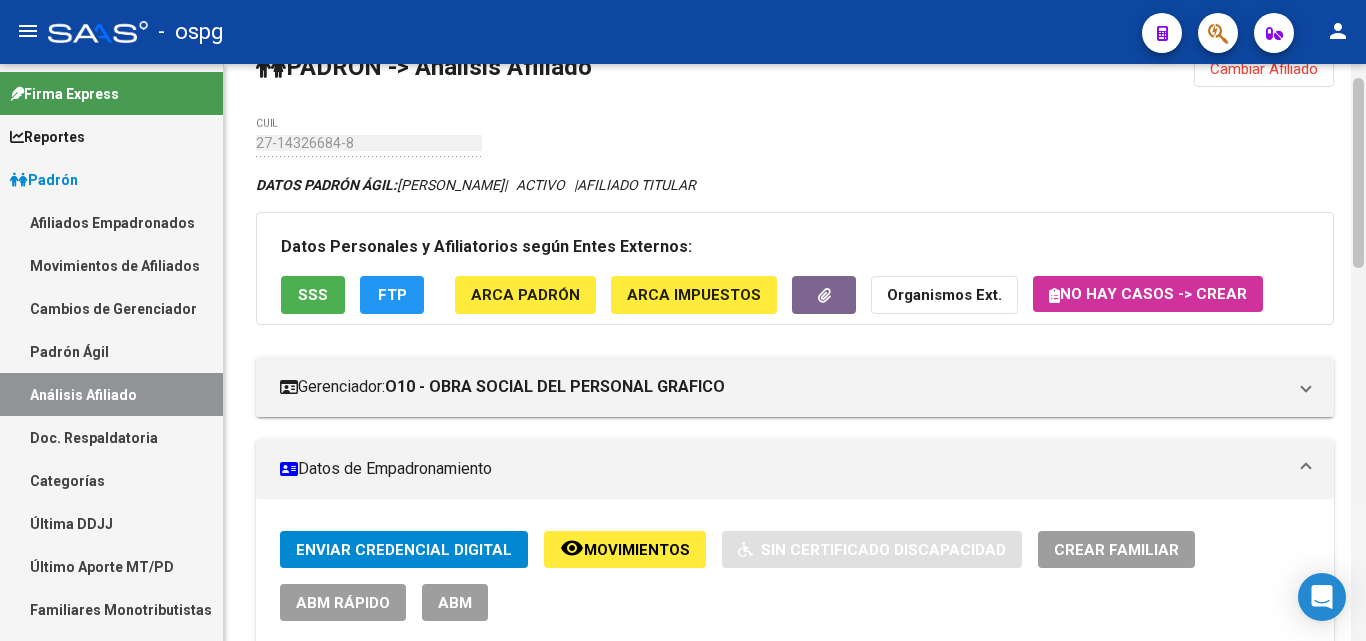 scroll, scrollTop: 0, scrollLeft: 0, axis: both 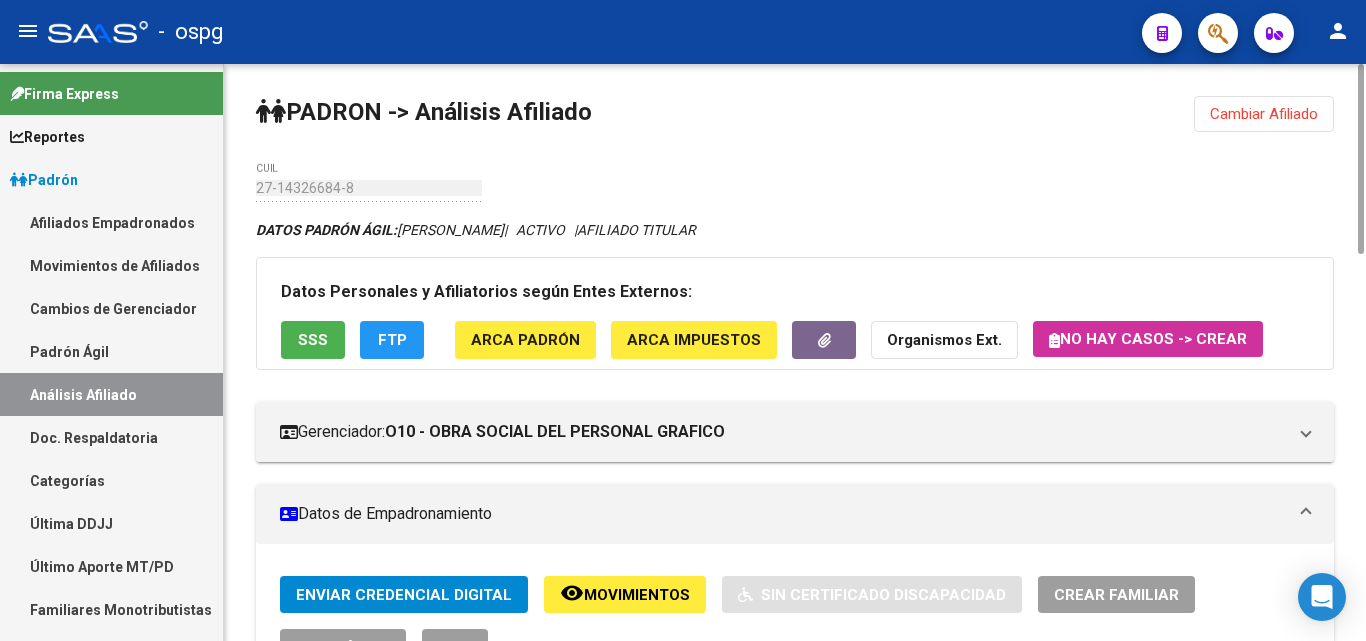 drag, startPoint x: 1356, startPoint y: 215, endPoint x: 1347, endPoint y: 163, distance: 52.773098 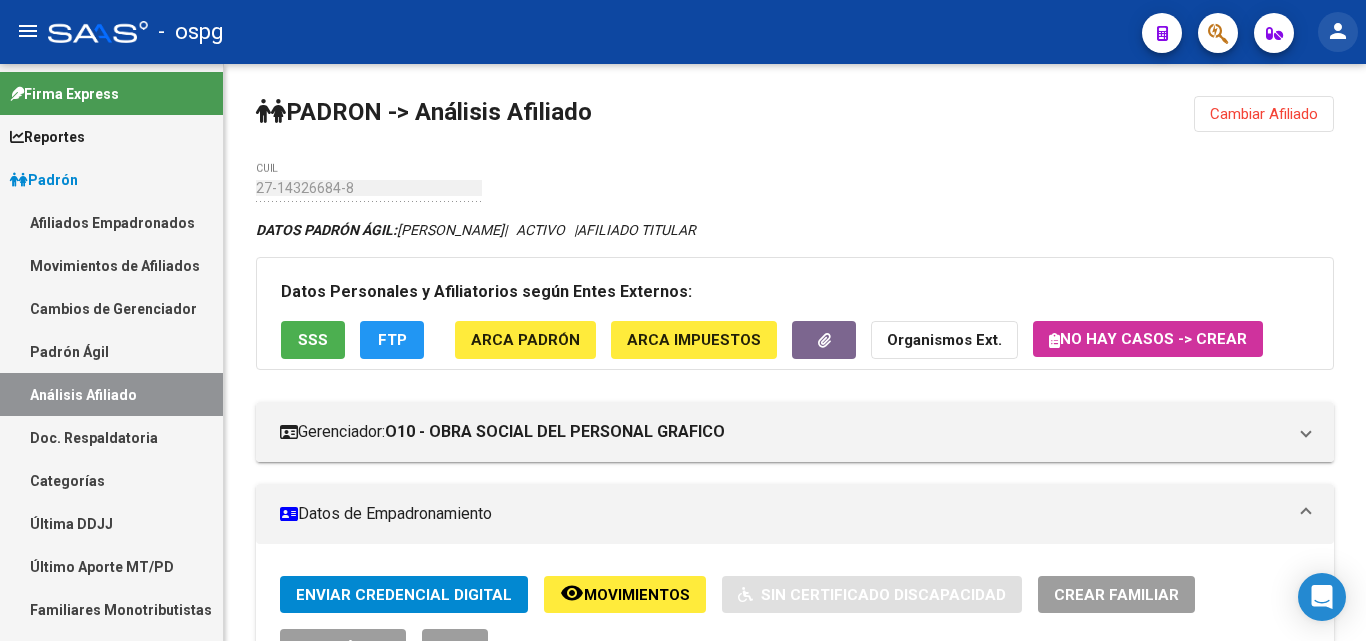 click on "person" 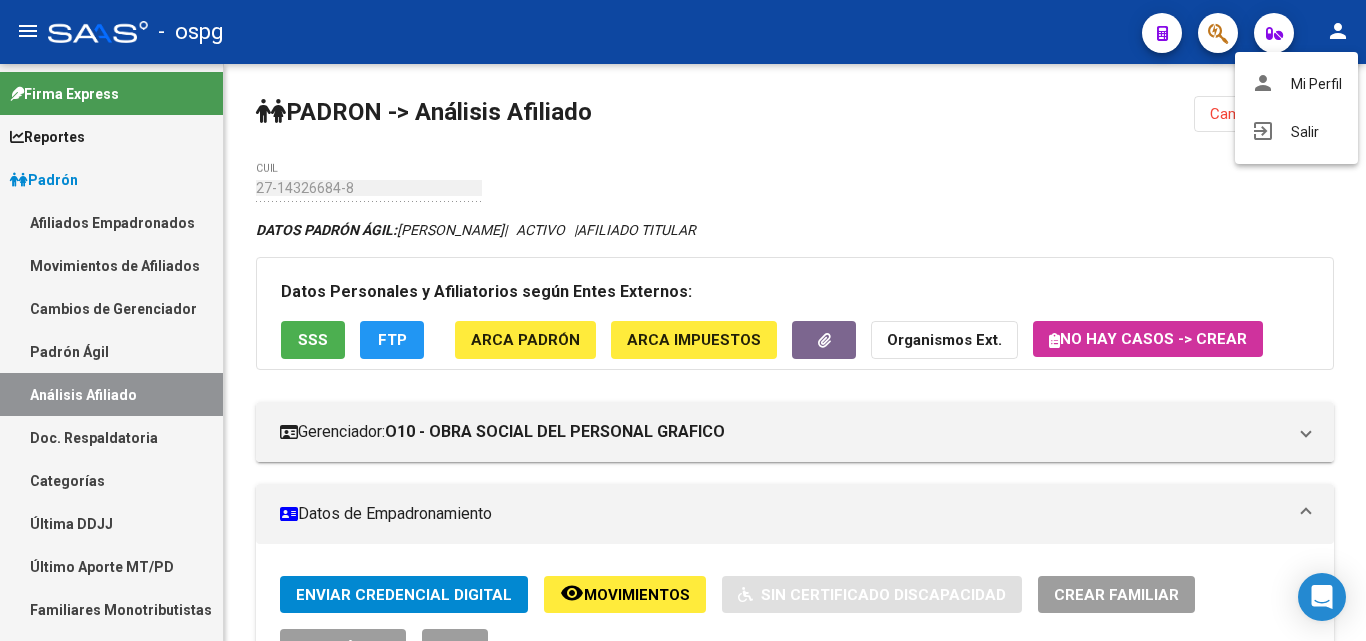 click at bounding box center [683, 320] 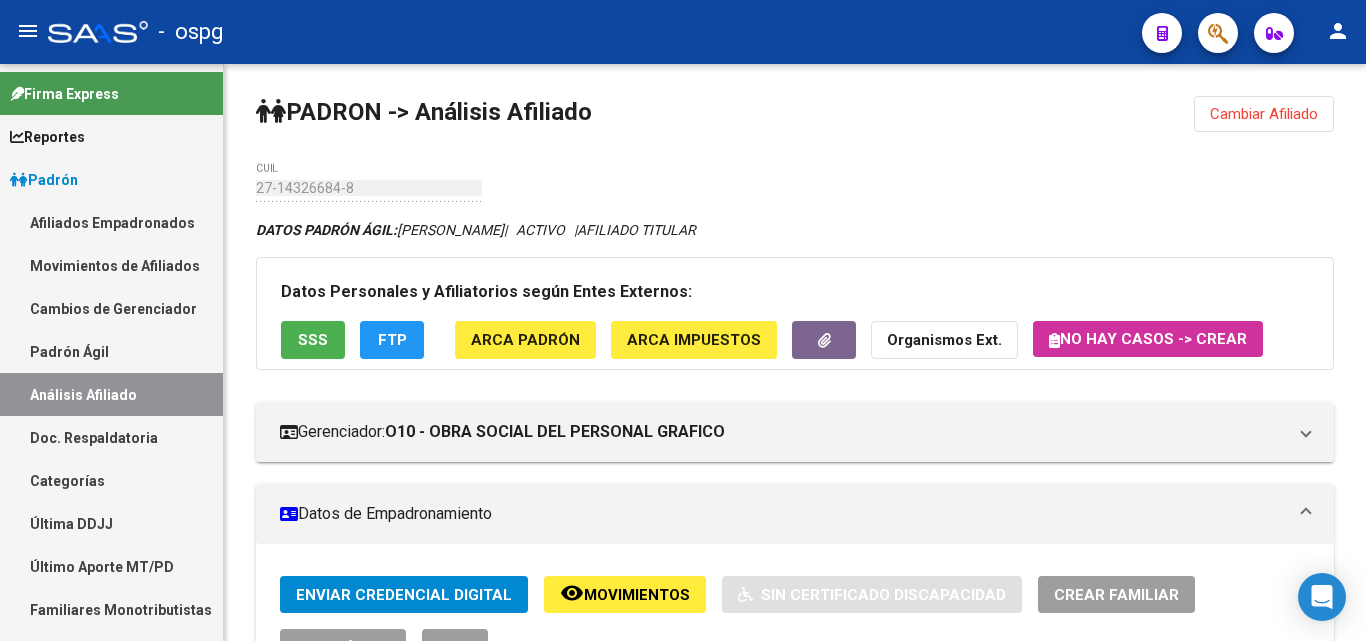 click 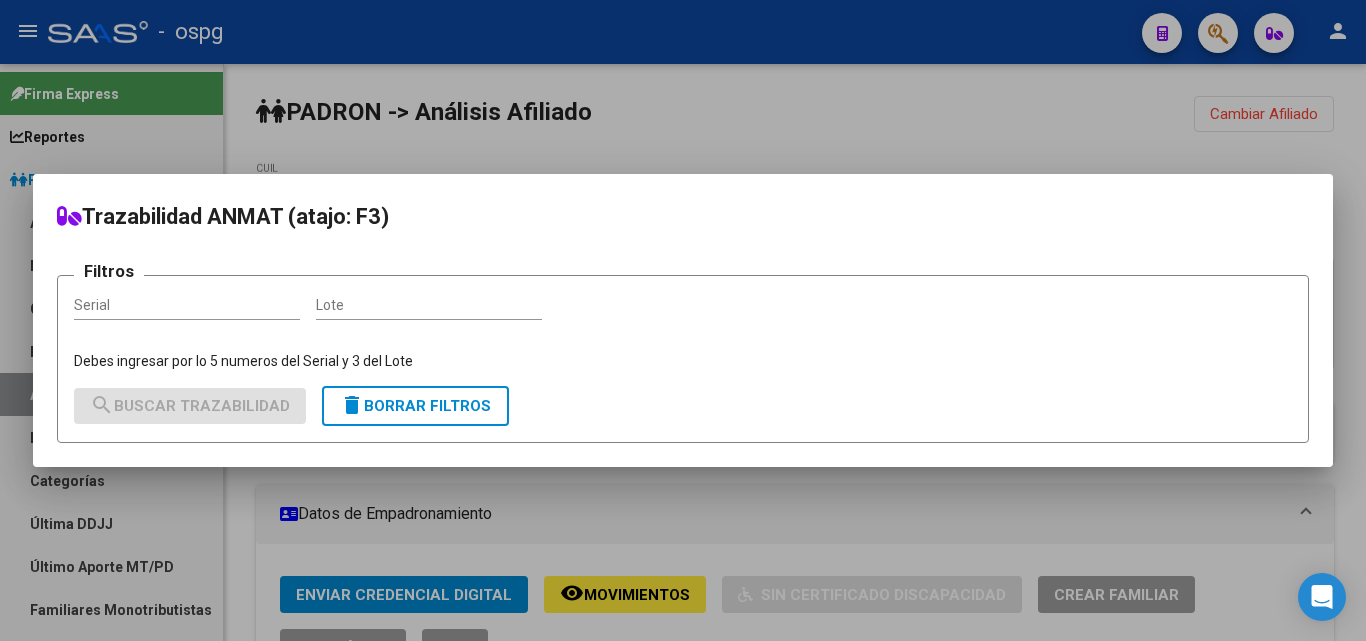 click at bounding box center (683, 320) 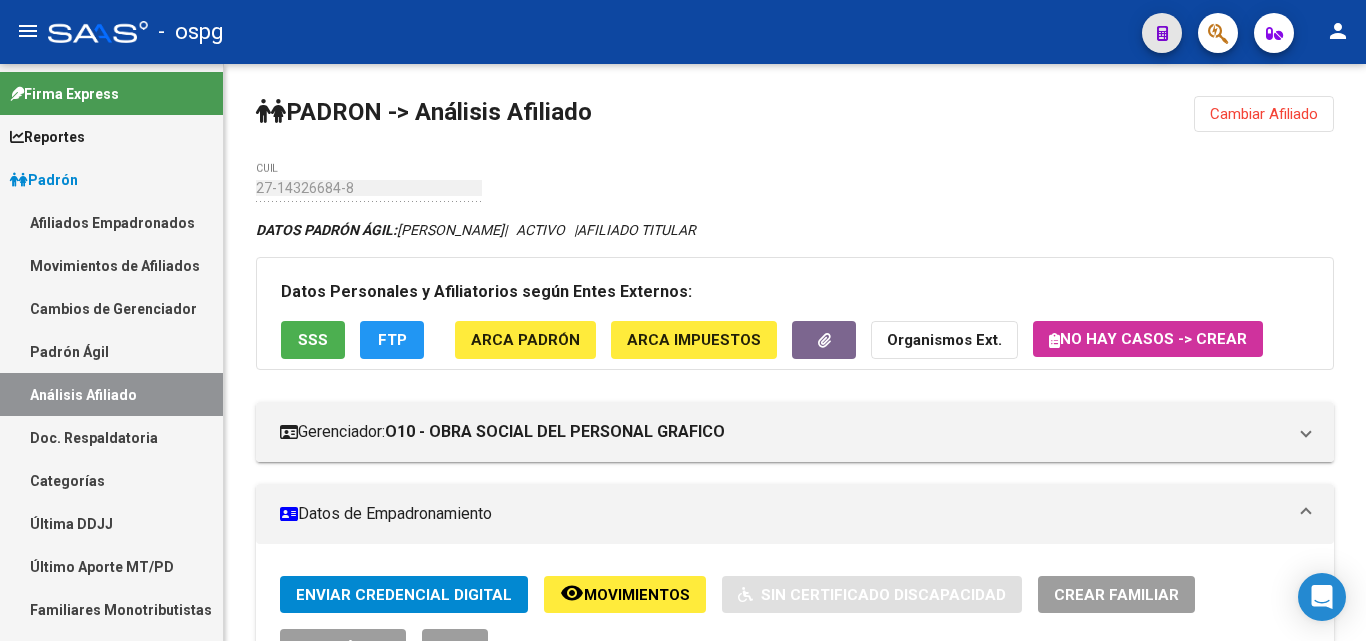 click 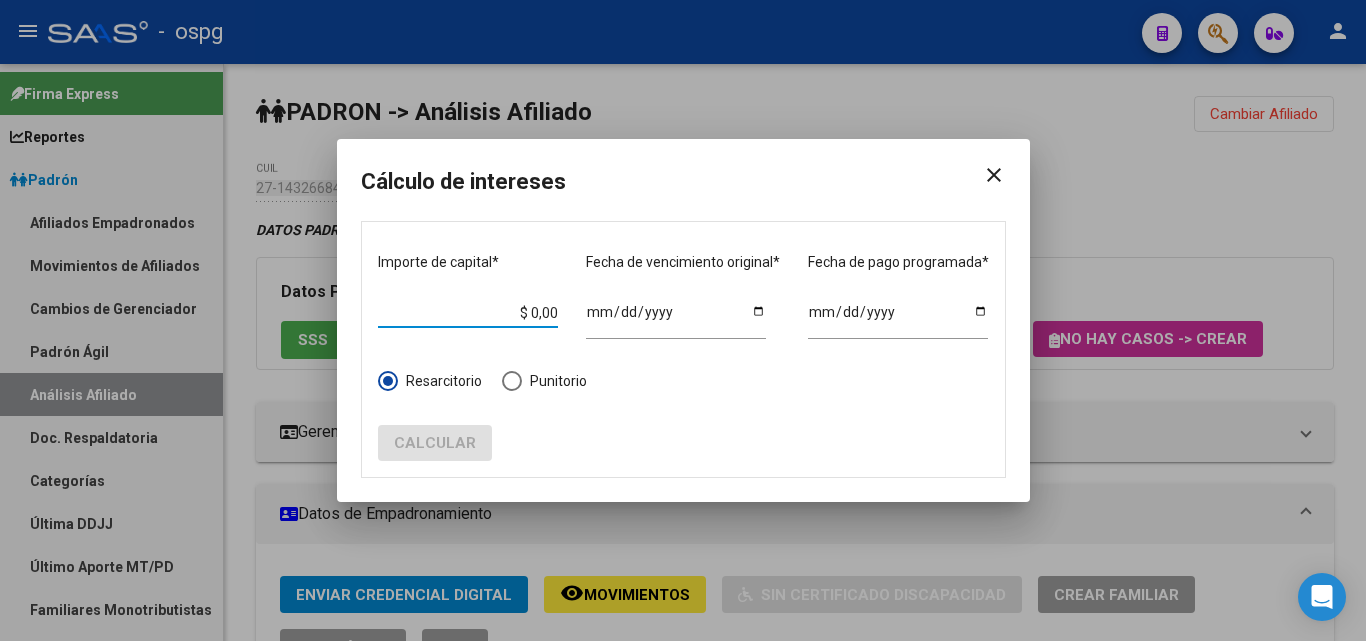 click at bounding box center (683, 320) 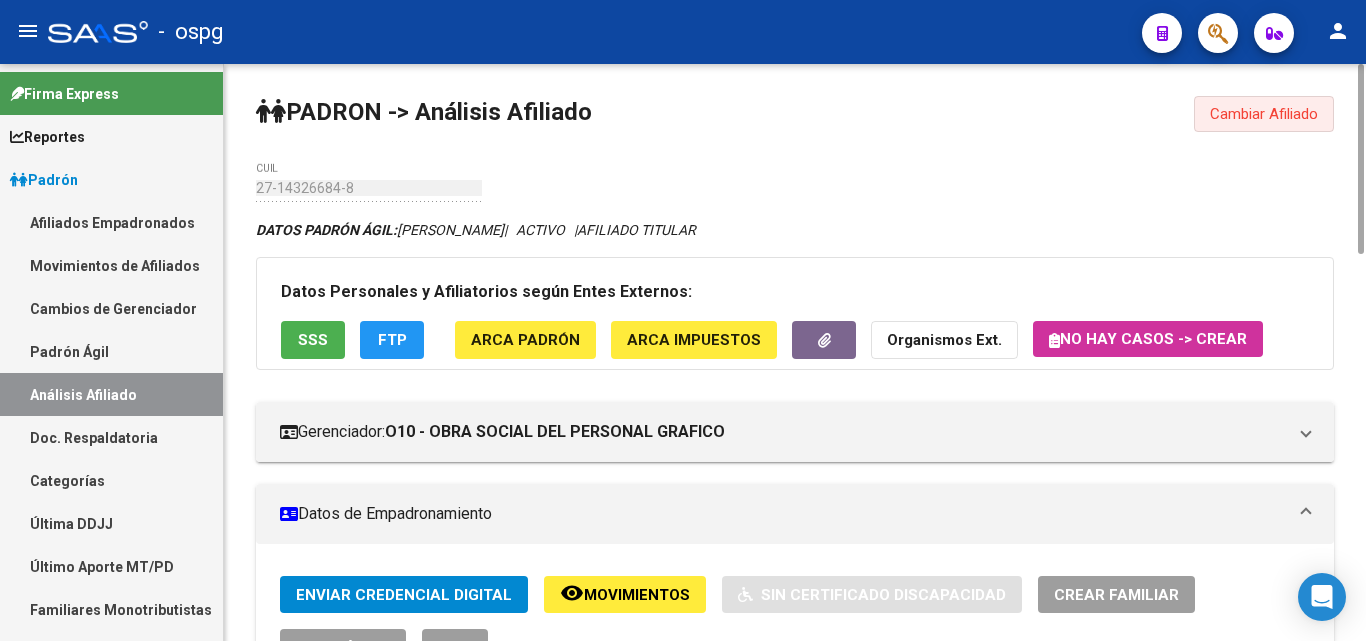click on "Cambiar Afiliado" 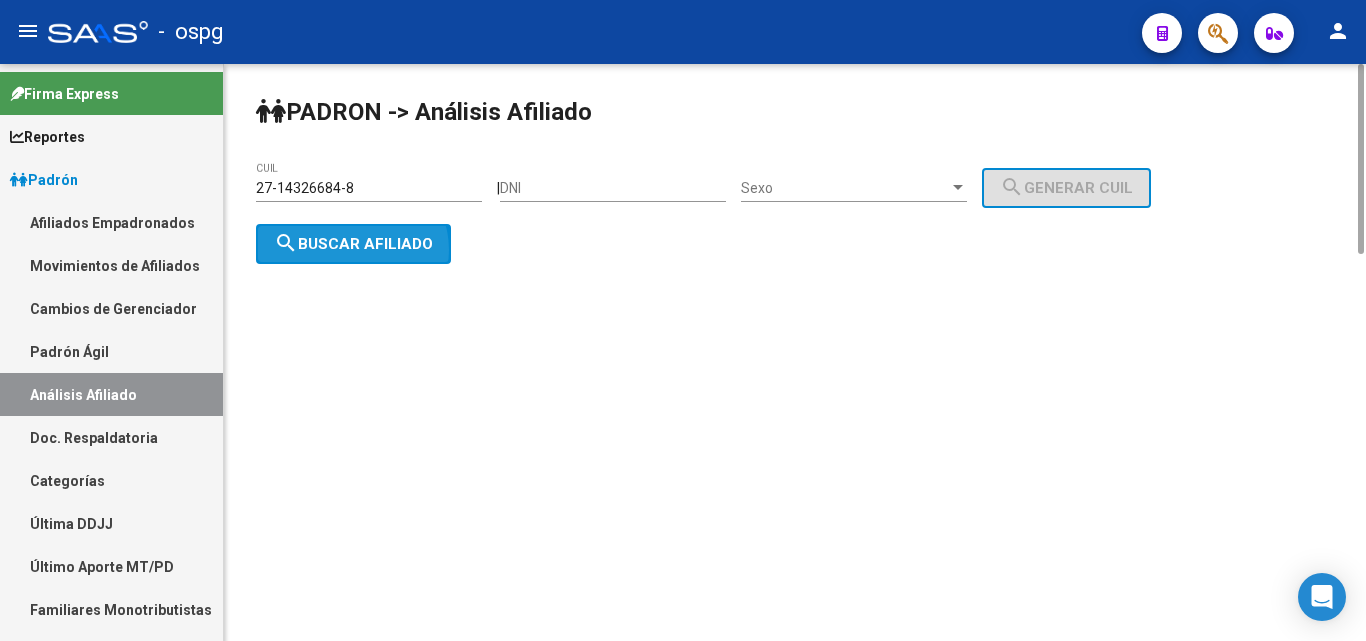 click on "search  Buscar afiliado" 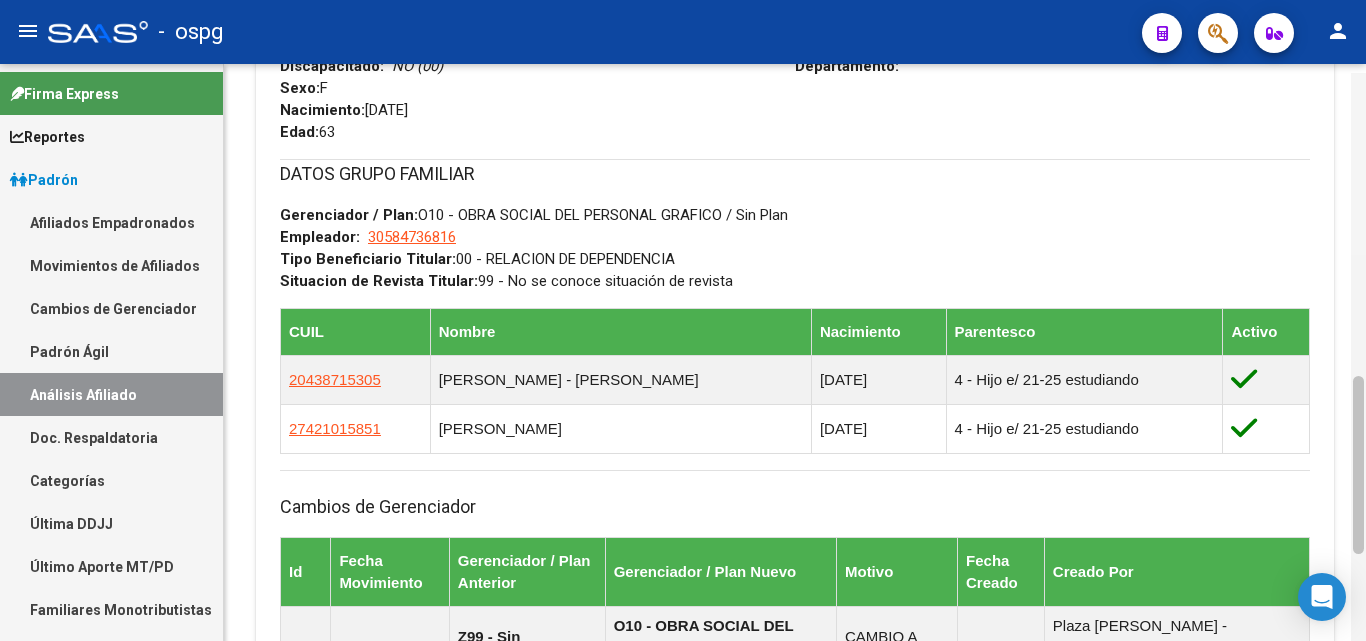 scroll, scrollTop: 938, scrollLeft: 0, axis: vertical 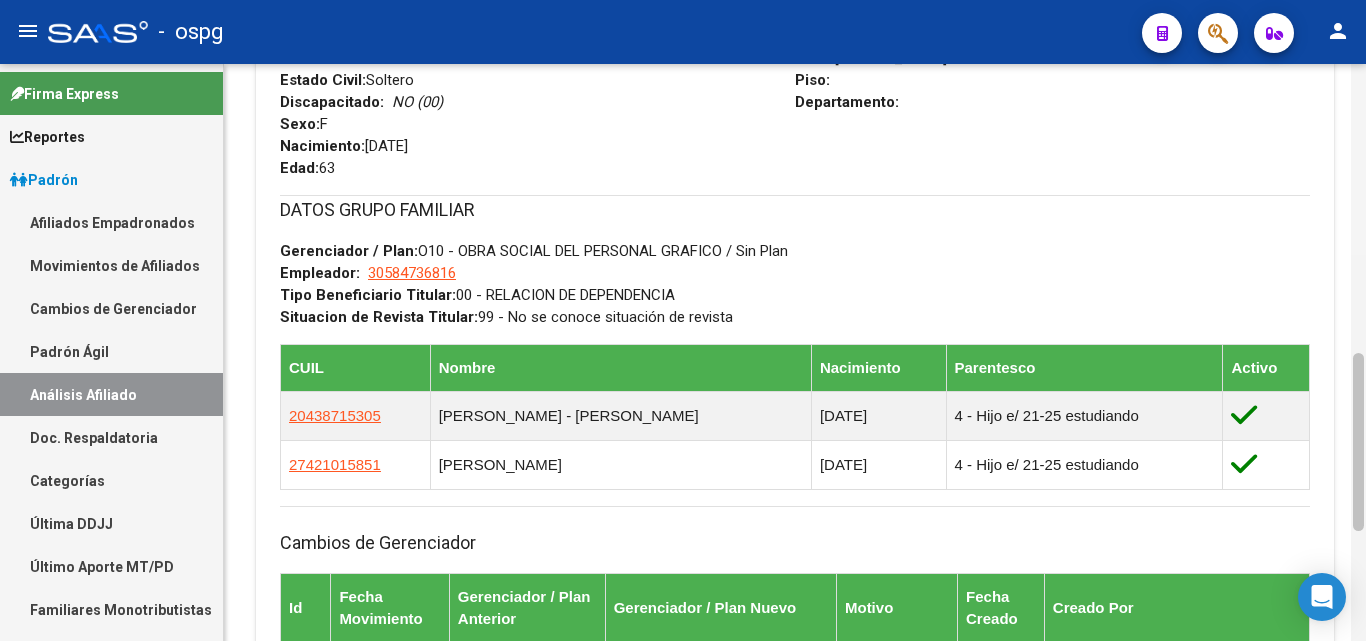 drag, startPoint x: 1358, startPoint y: 150, endPoint x: 1361, endPoint y: 461, distance: 311.01447 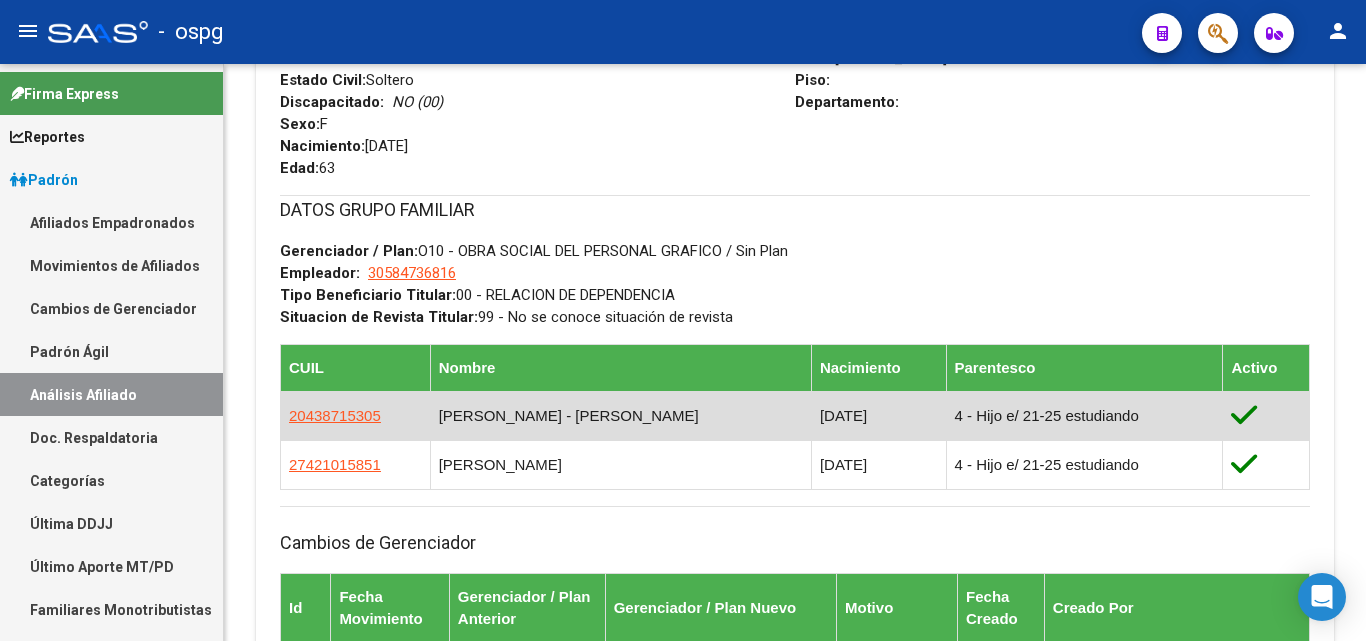 click at bounding box center (1244, 415) 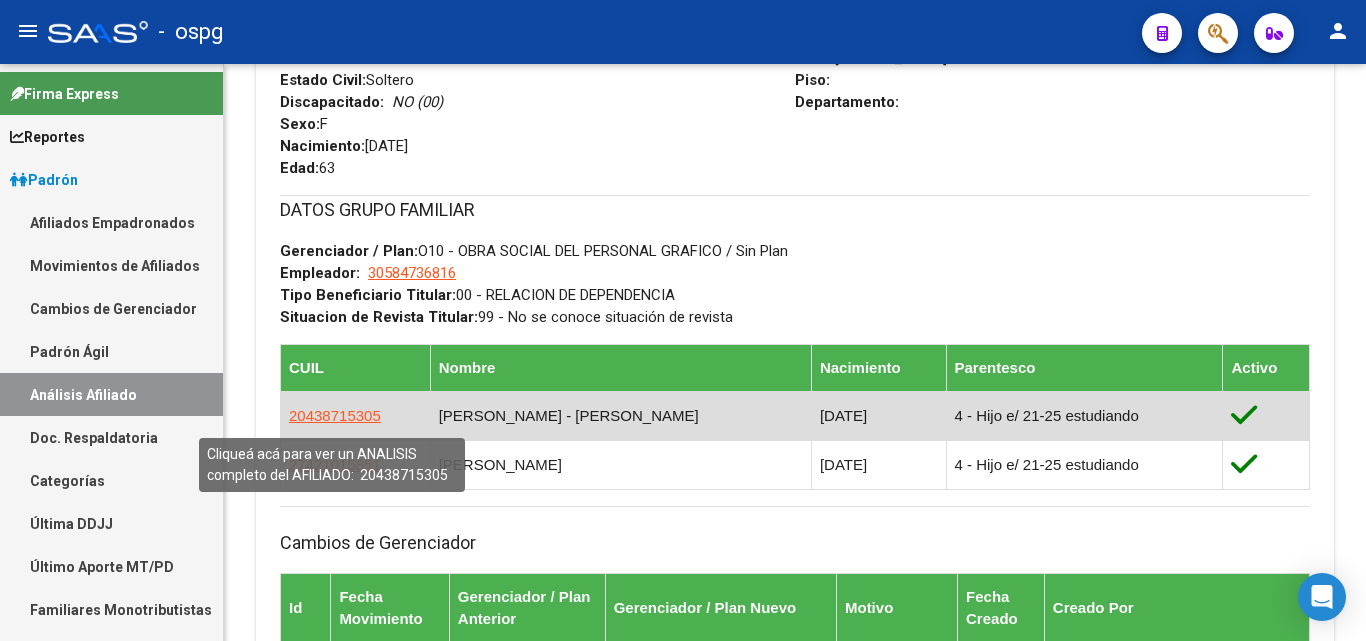 click on "20438715305" at bounding box center [335, 415] 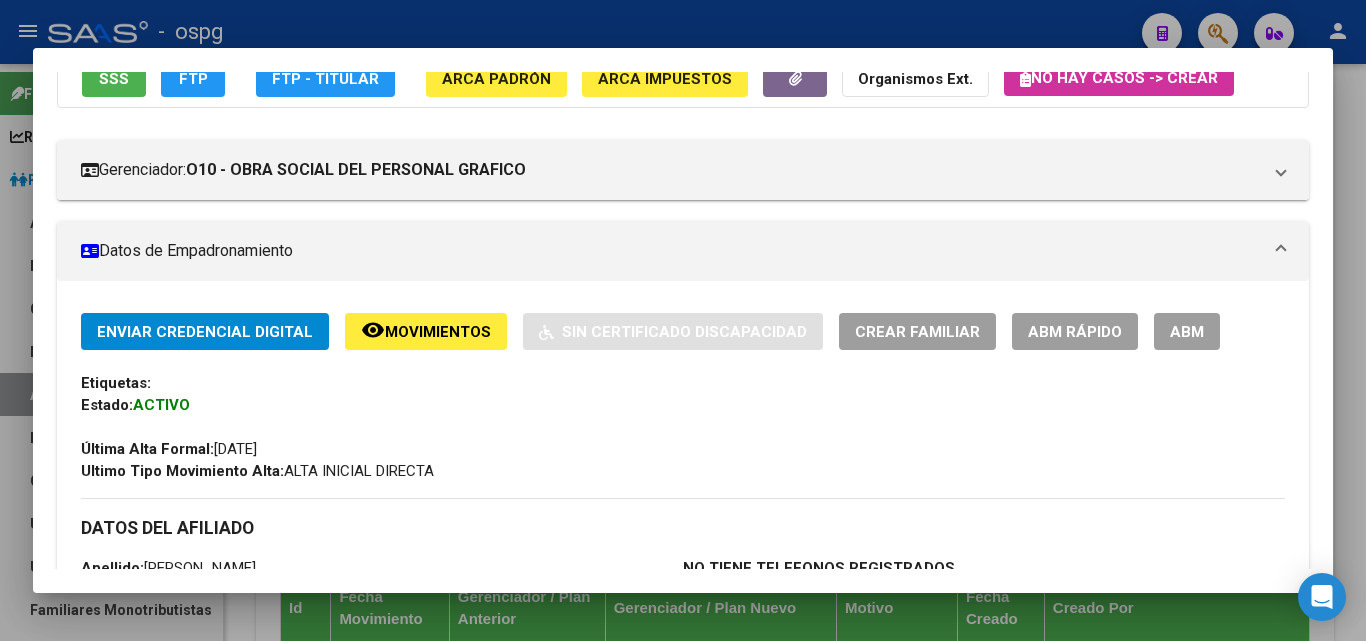 scroll, scrollTop: 0, scrollLeft: 0, axis: both 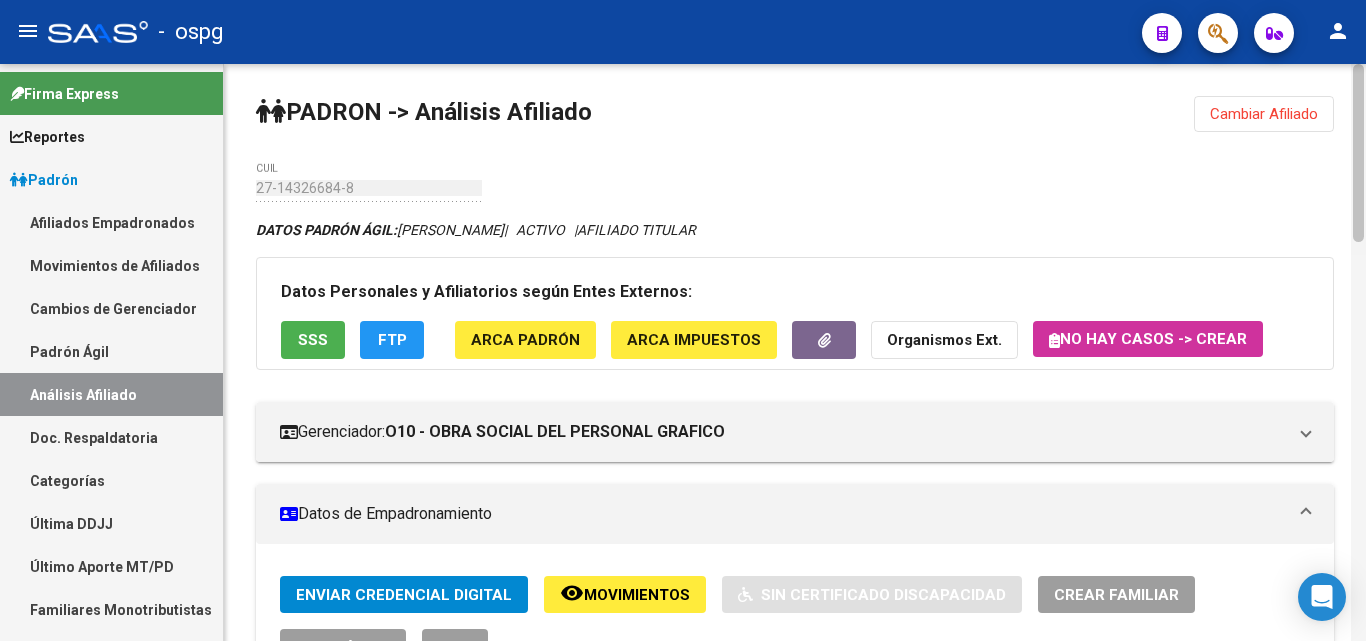 drag, startPoint x: 1356, startPoint y: 184, endPoint x: 1359, endPoint y: 160, distance: 24.186773 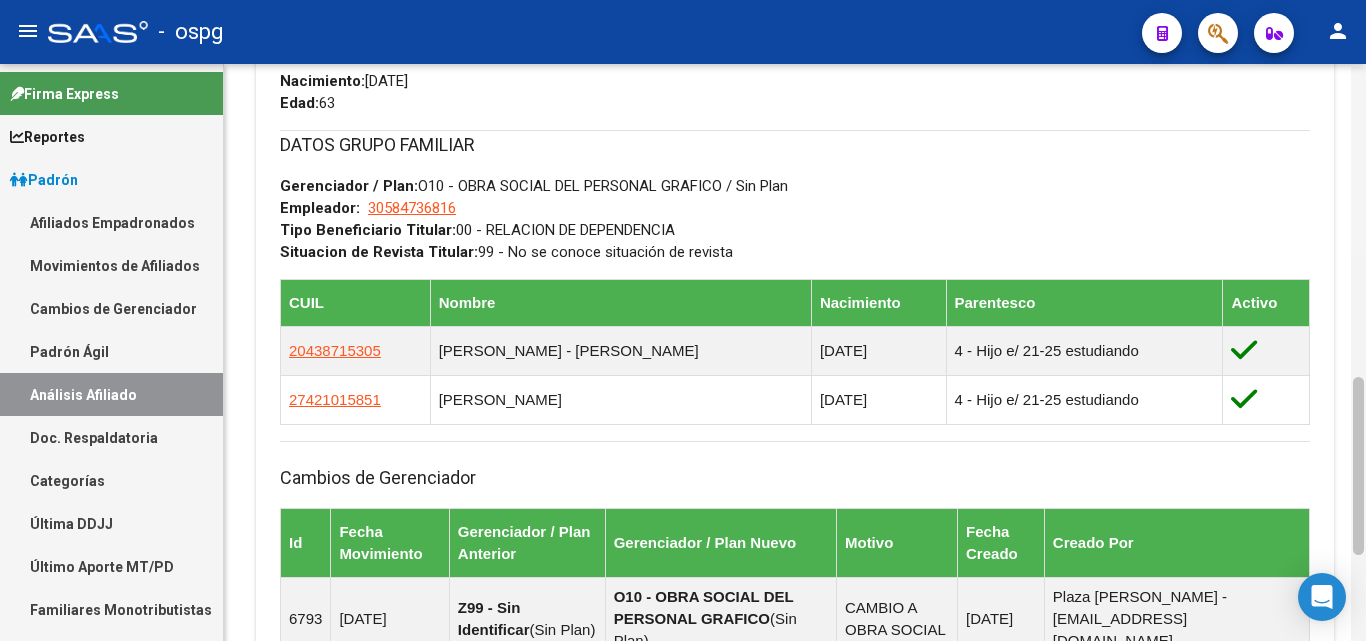scroll, scrollTop: 1013, scrollLeft: 0, axis: vertical 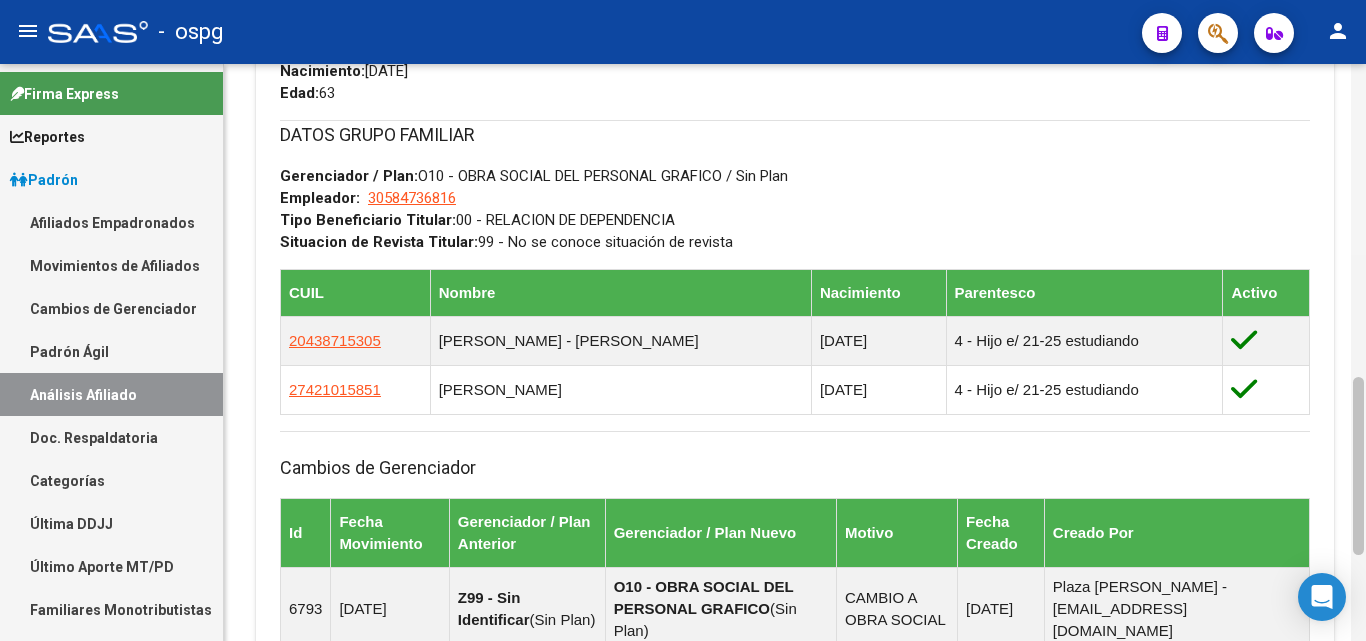 drag, startPoint x: 1359, startPoint y: 214, endPoint x: 1365, endPoint y: 498, distance: 284.0634 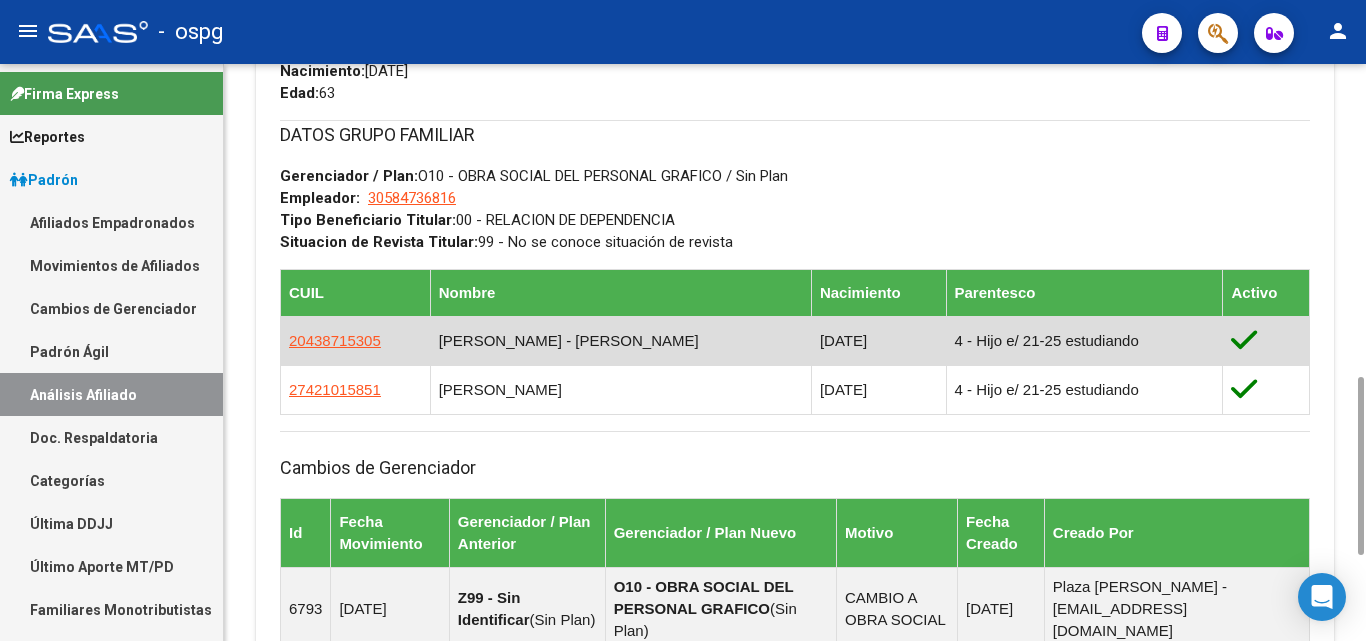 click on "4 - Hijo e/ 21-25 estudiando" at bounding box center (1084, 340) 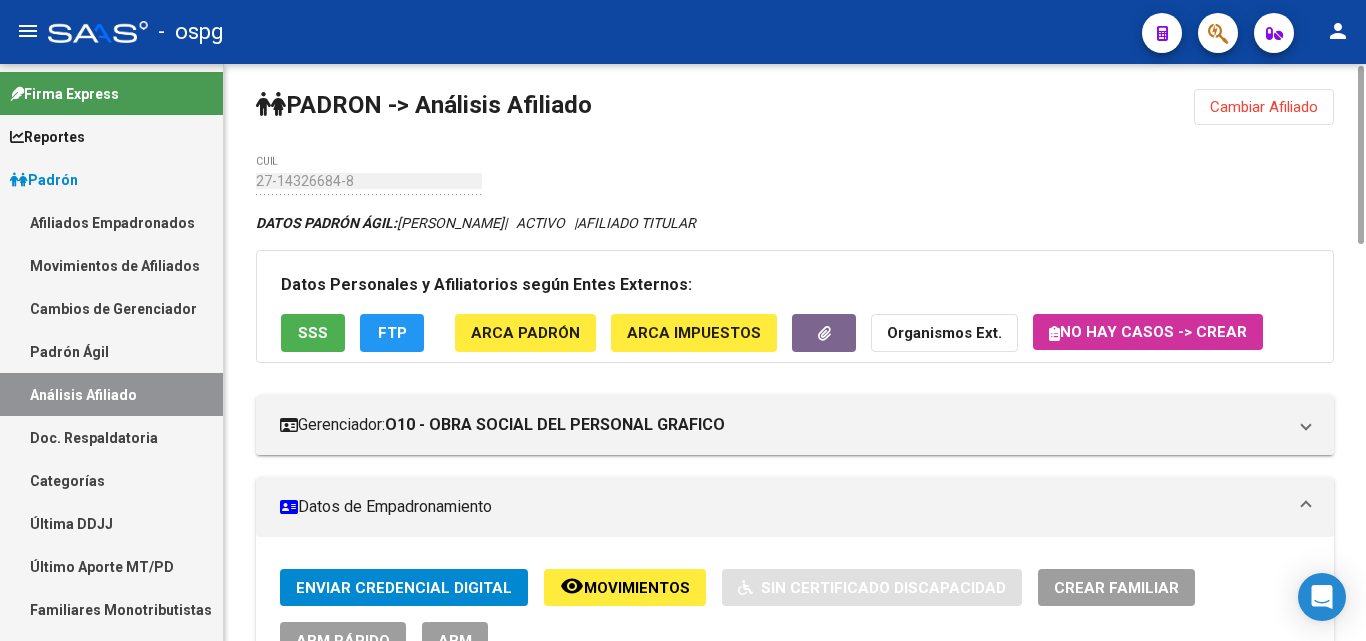 scroll, scrollTop: 0, scrollLeft: 0, axis: both 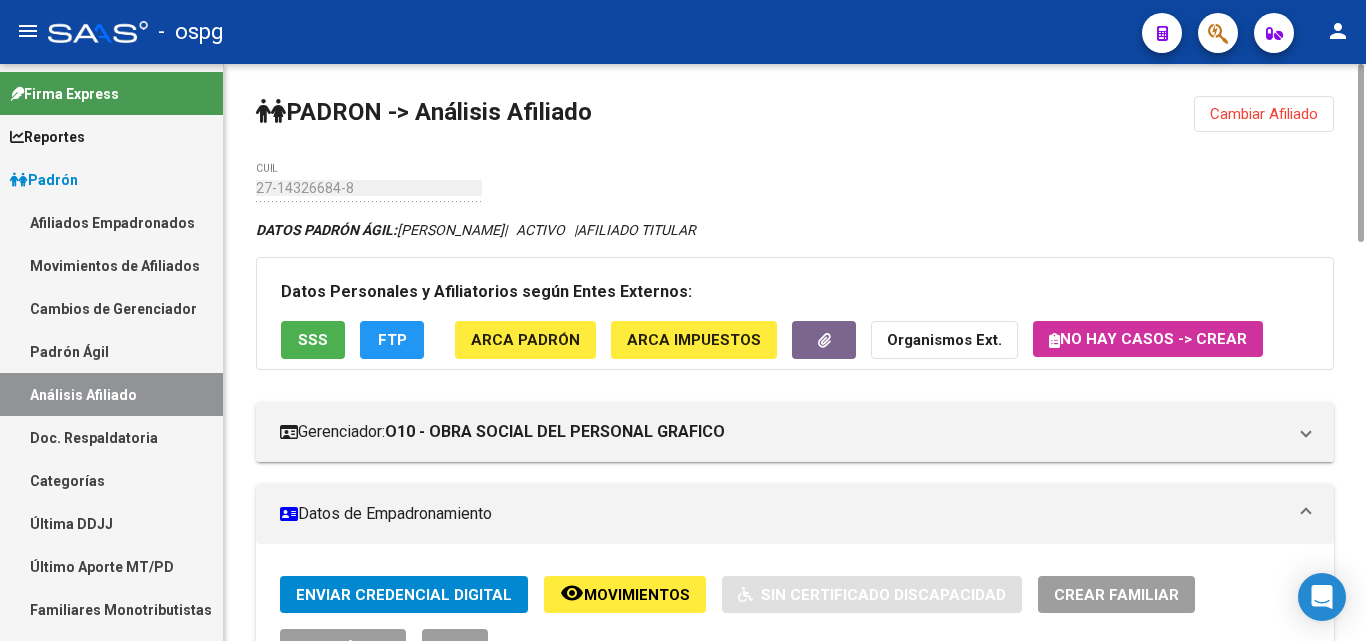 drag, startPoint x: 1362, startPoint y: 390, endPoint x: 1329, endPoint y: 39, distance: 352.54788 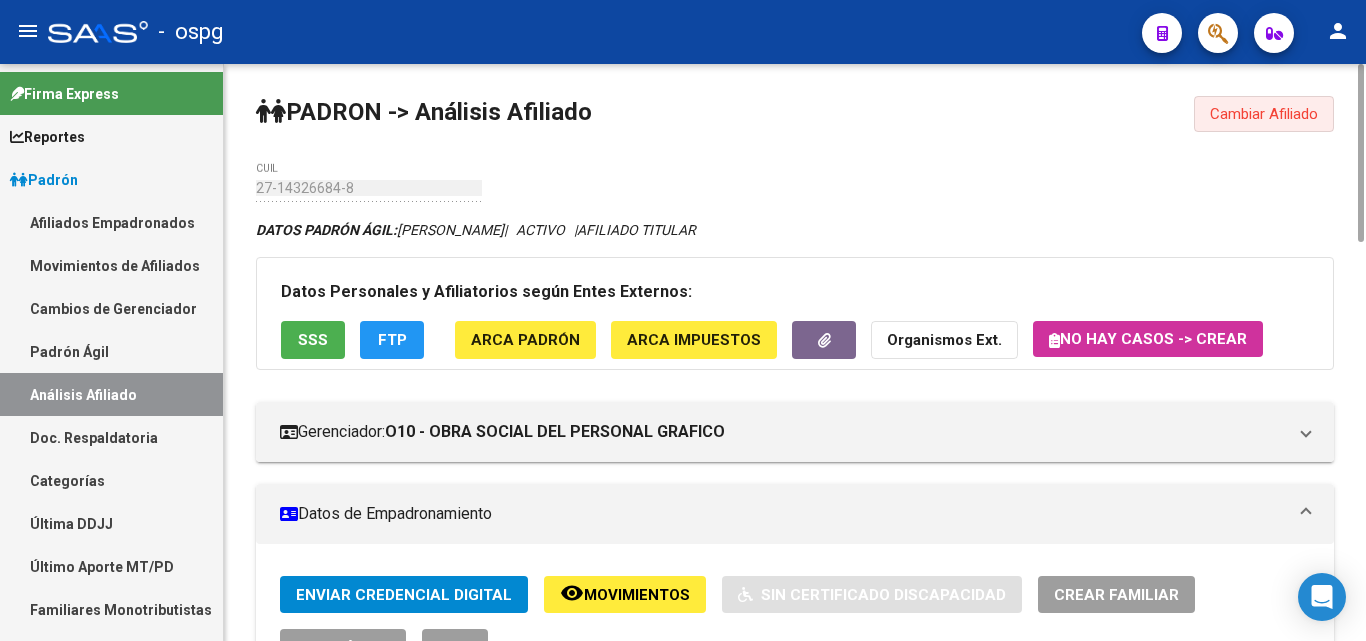 click on "Cambiar Afiliado" 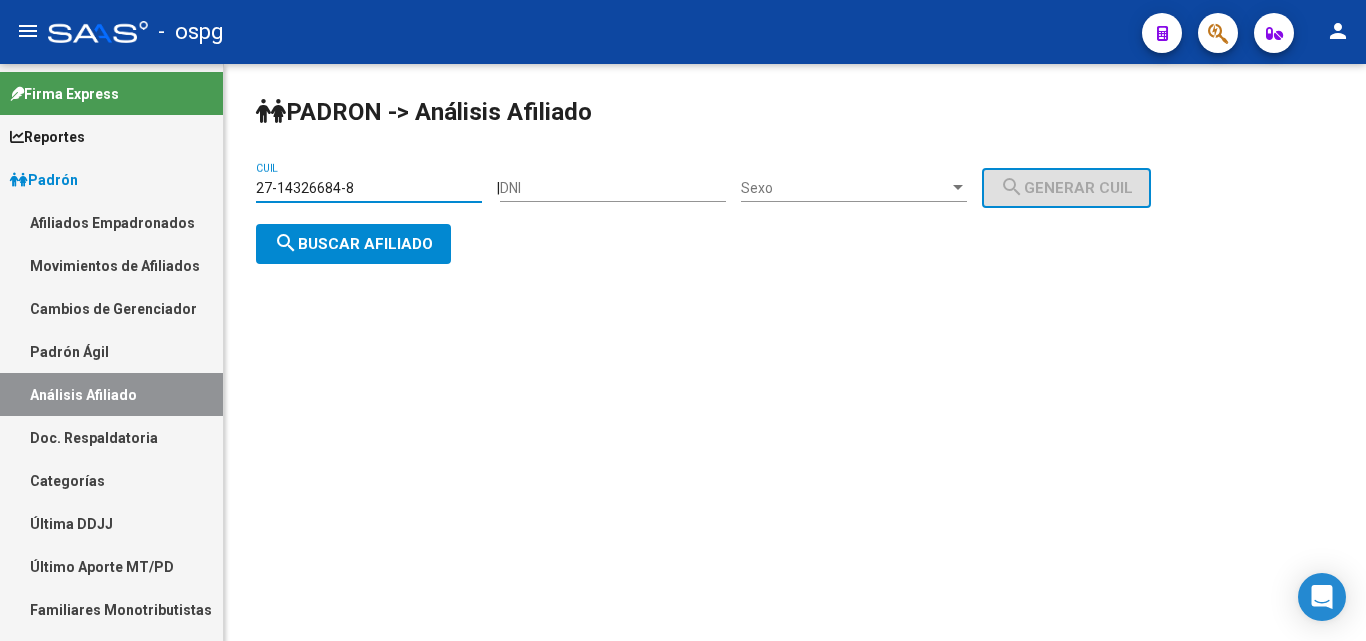 drag, startPoint x: 361, startPoint y: 189, endPoint x: 135, endPoint y: 188, distance: 226.00221 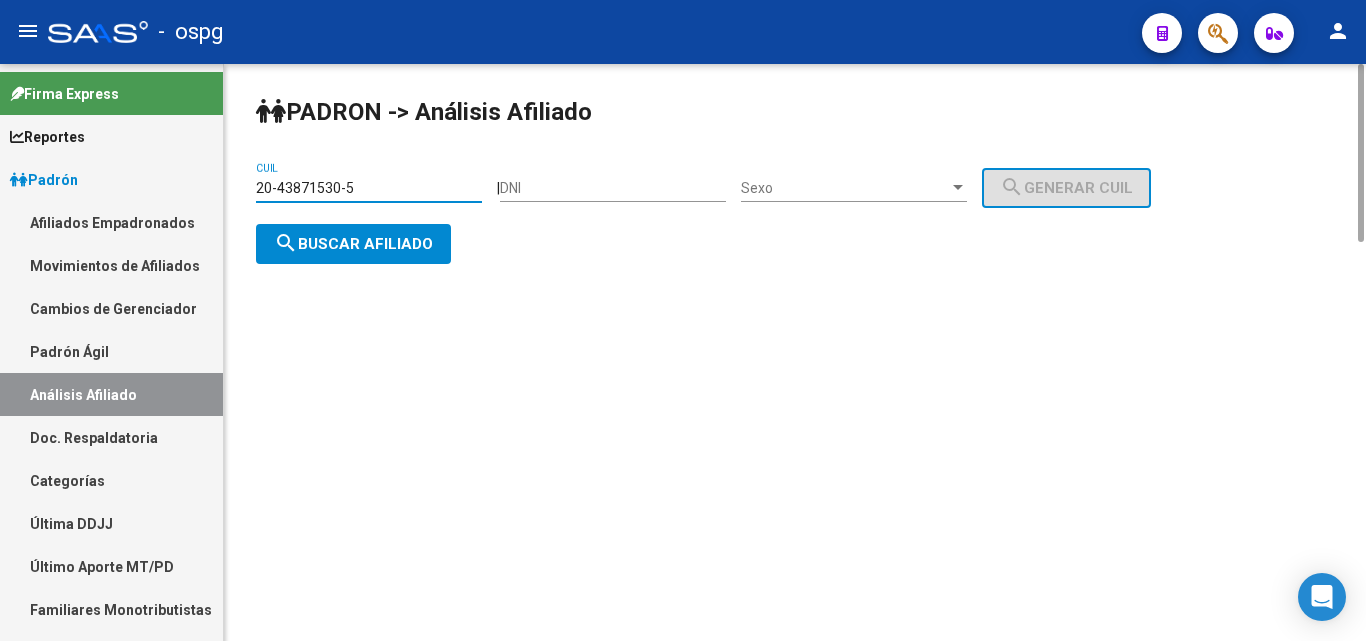 type on "20-43871530-5" 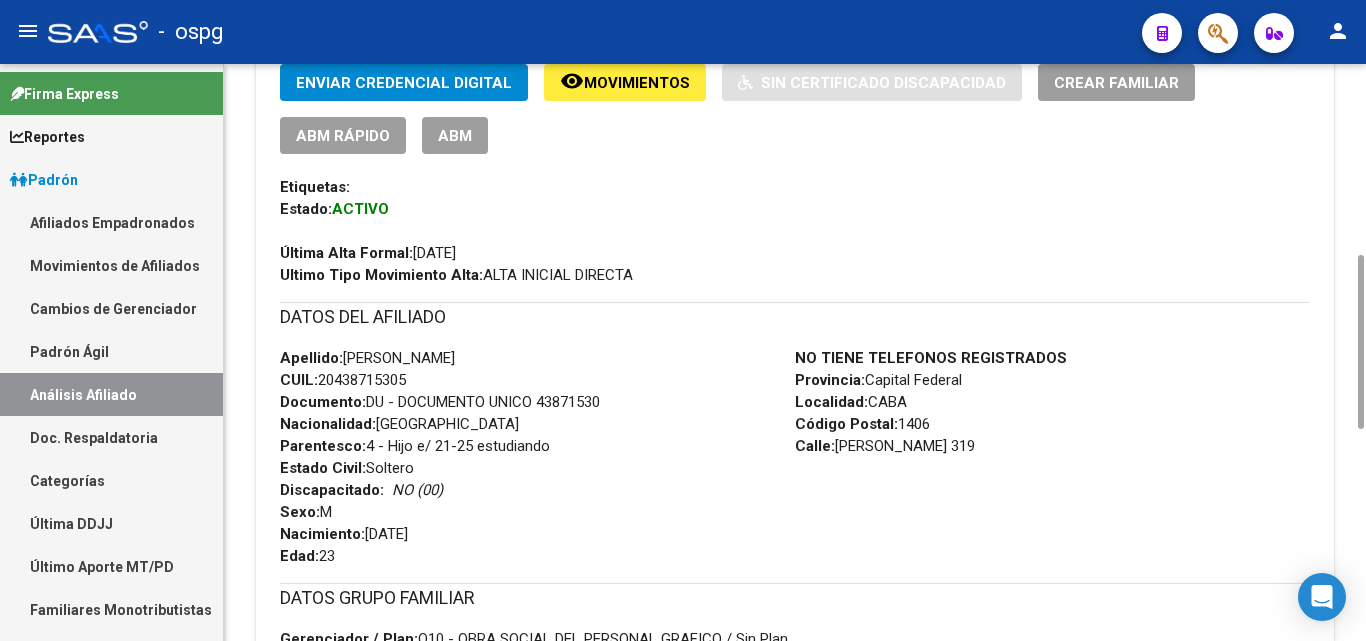 scroll, scrollTop: 544, scrollLeft: 0, axis: vertical 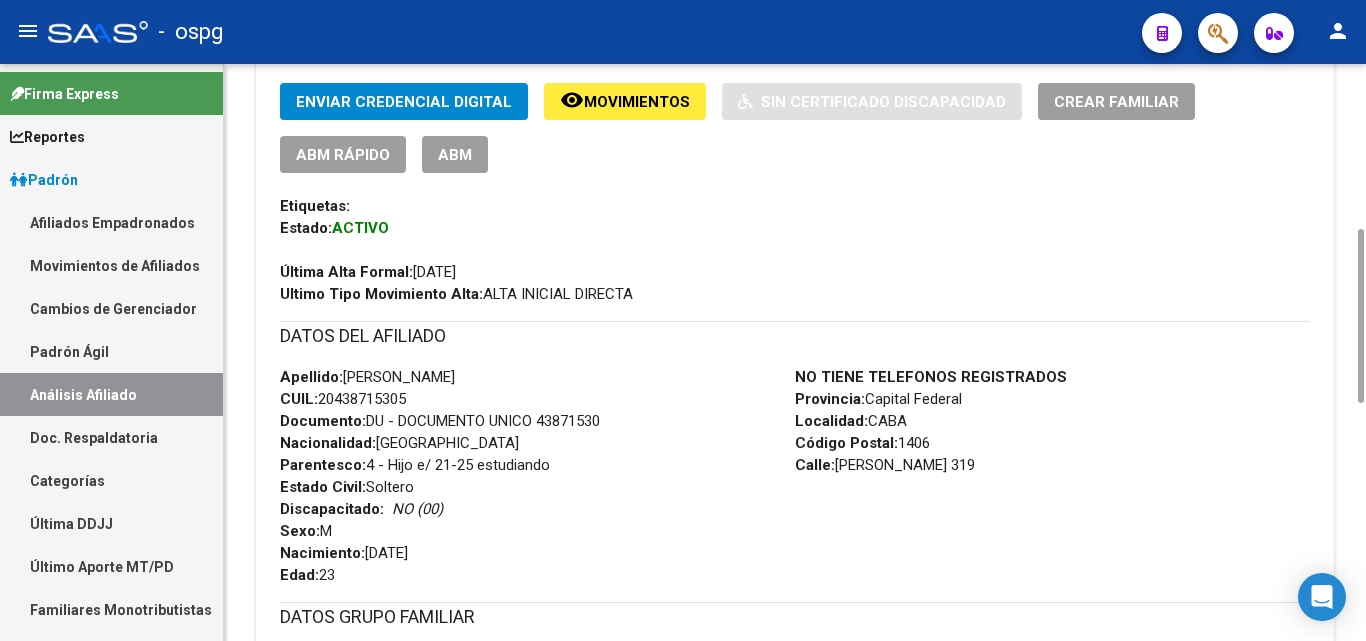drag, startPoint x: 1357, startPoint y: 213, endPoint x: 1350, endPoint y: 381, distance: 168.14577 